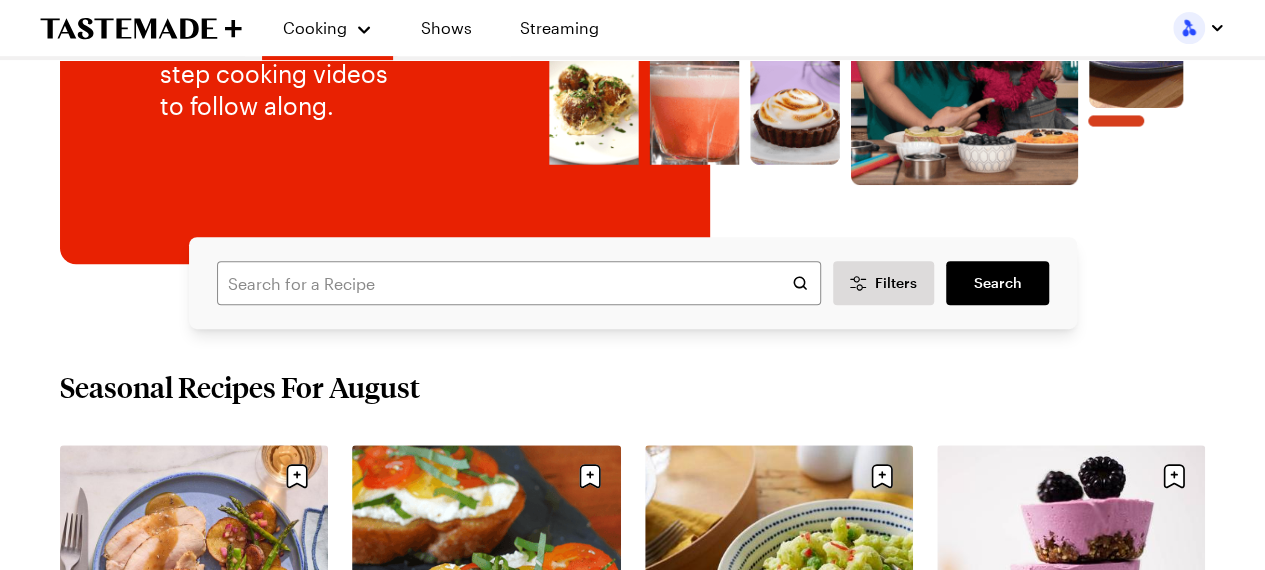 scroll, scrollTop: 0, scrollLeft: 0, axis: both 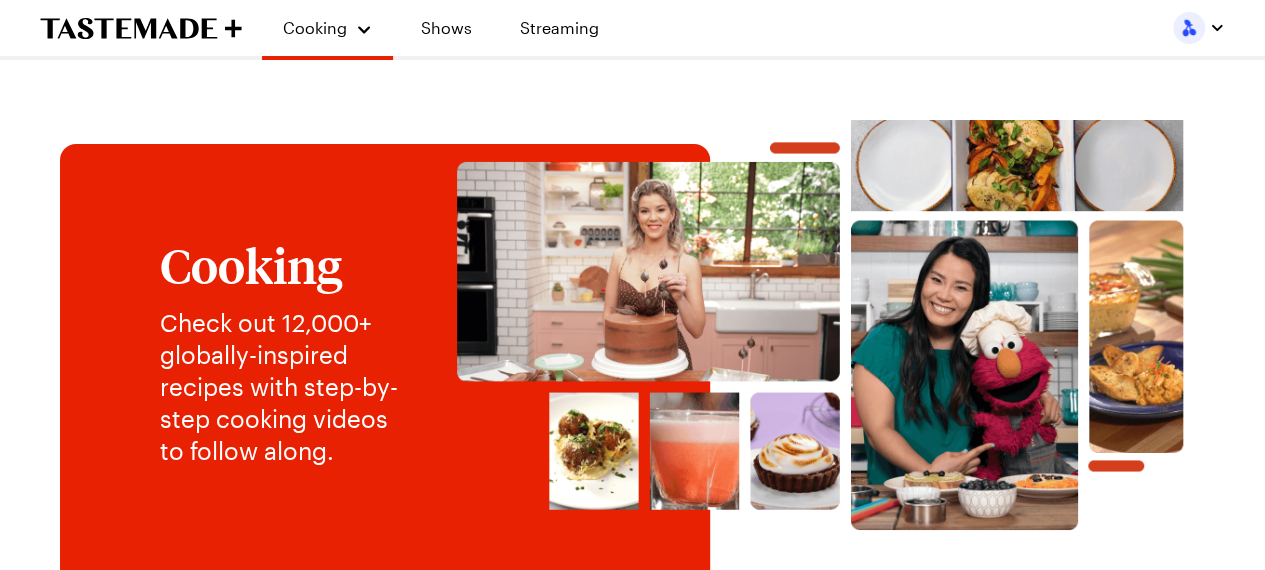 click 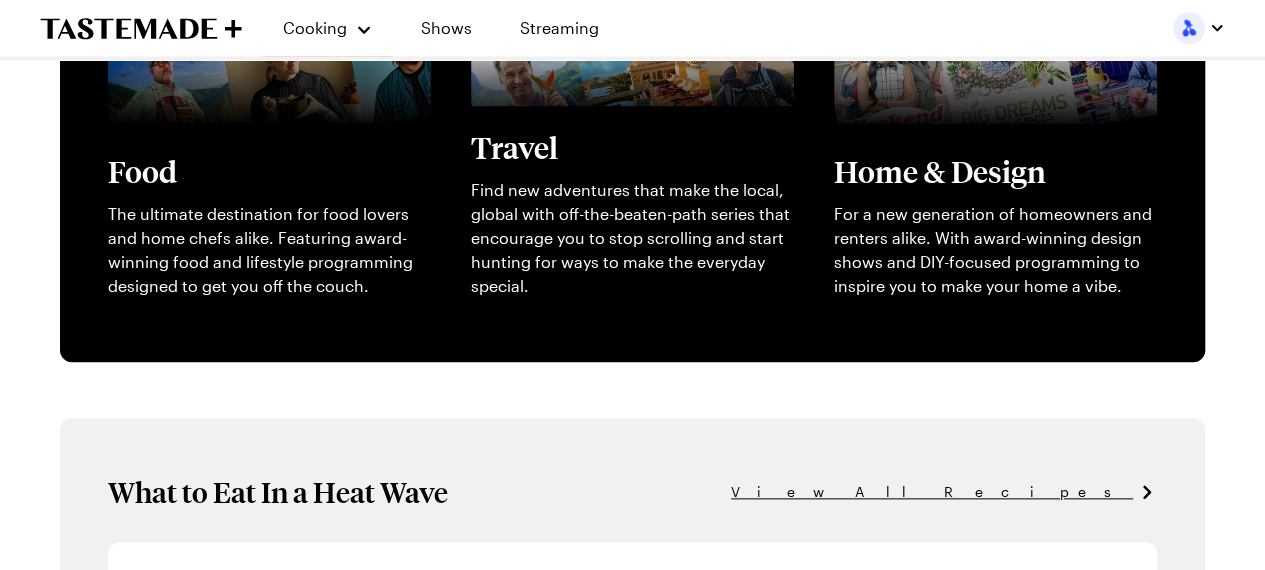 scroll, scrollTop: 804, scrollLeft: 0, axis: vertical 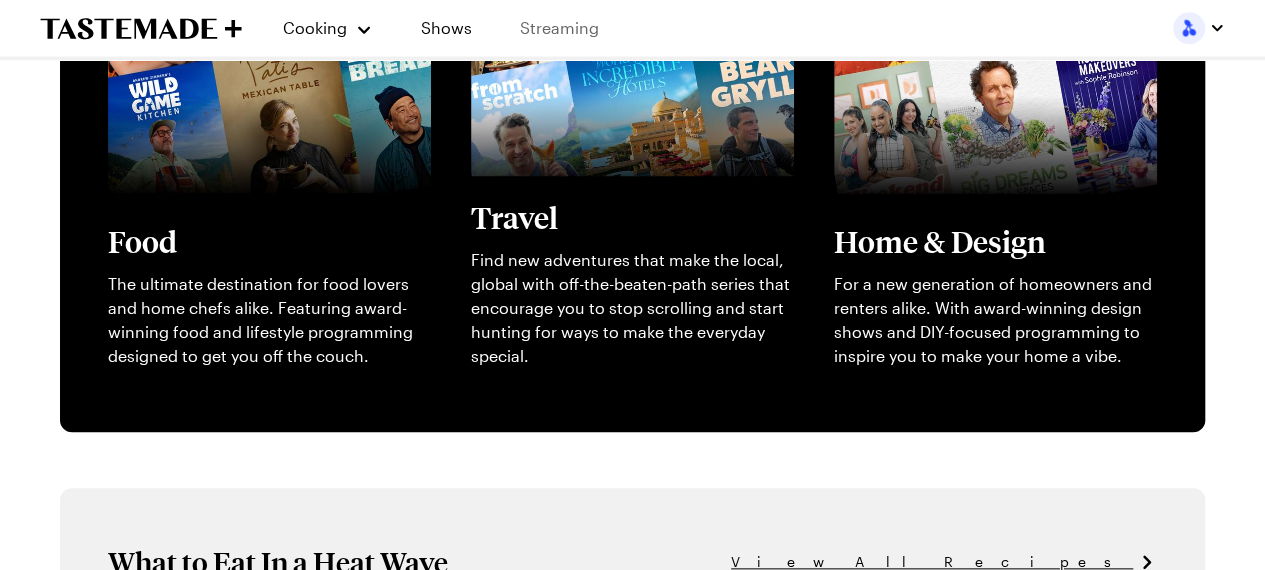 click on "Streaming" at bounding box center [559, 28] 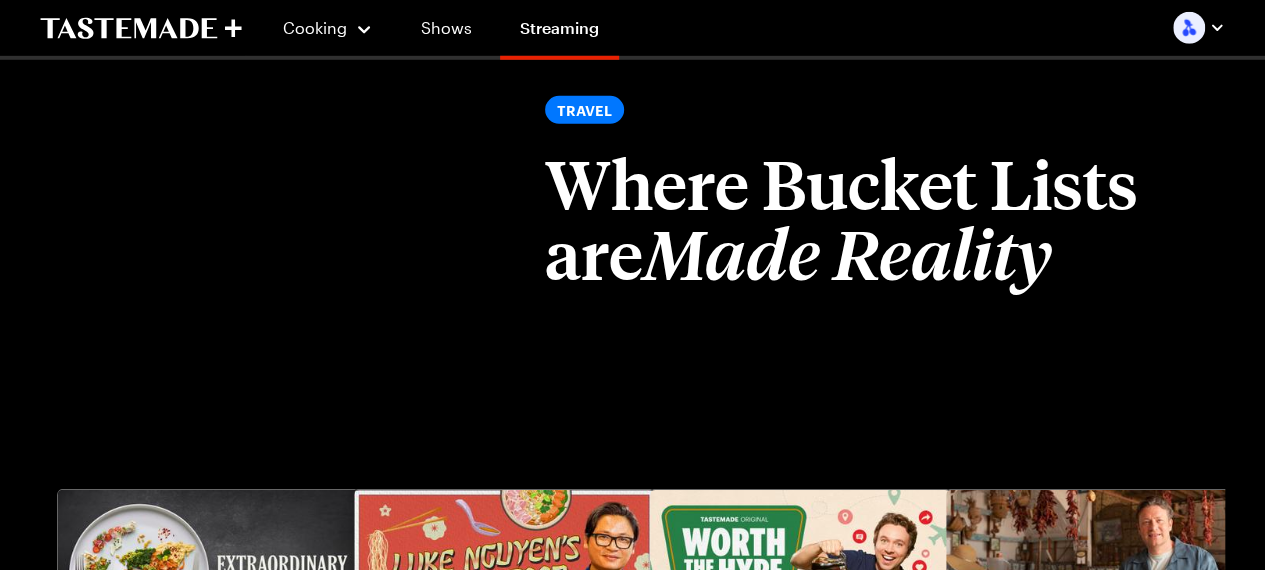 scroll, scrollTop: 2500, scrollLeft: 0, axis: vertical 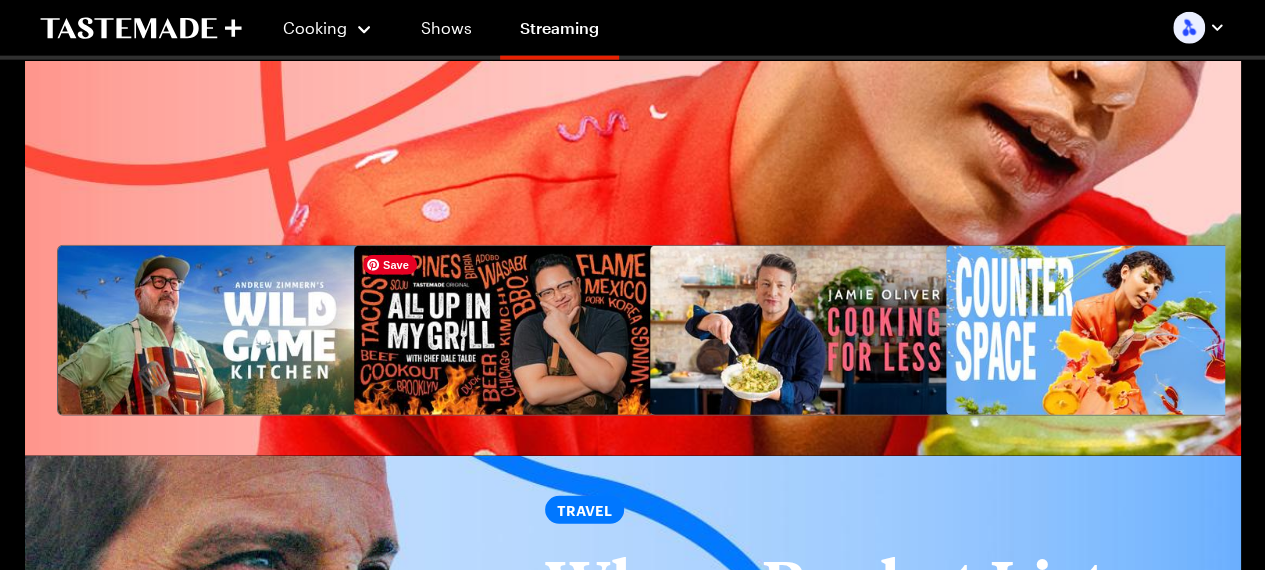 click at bounding box center (504, 330) 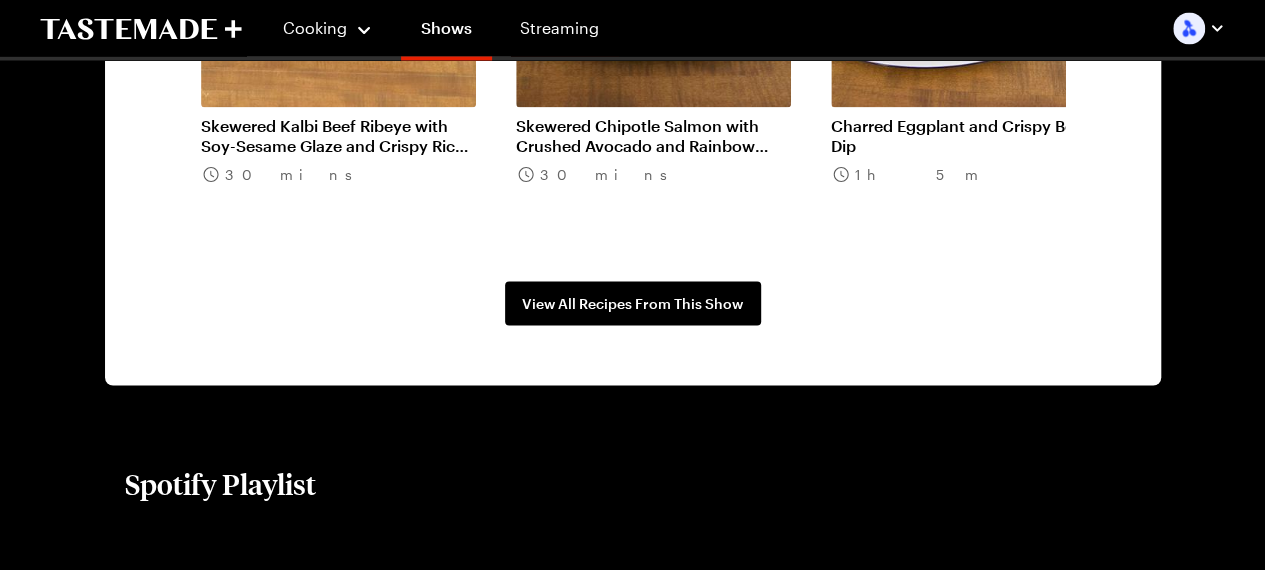 scroll, scrollTop: 1900, scrollLeft: 0, axis: vertical 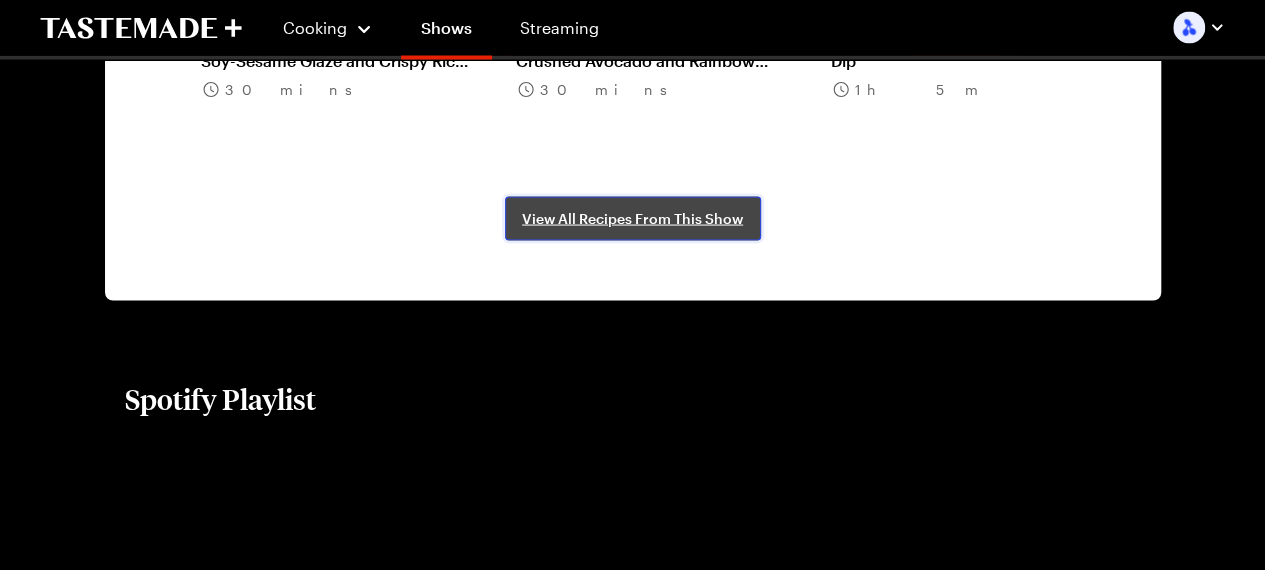 click on "View All Recipes From This Show" at bounding box center [632, 219] 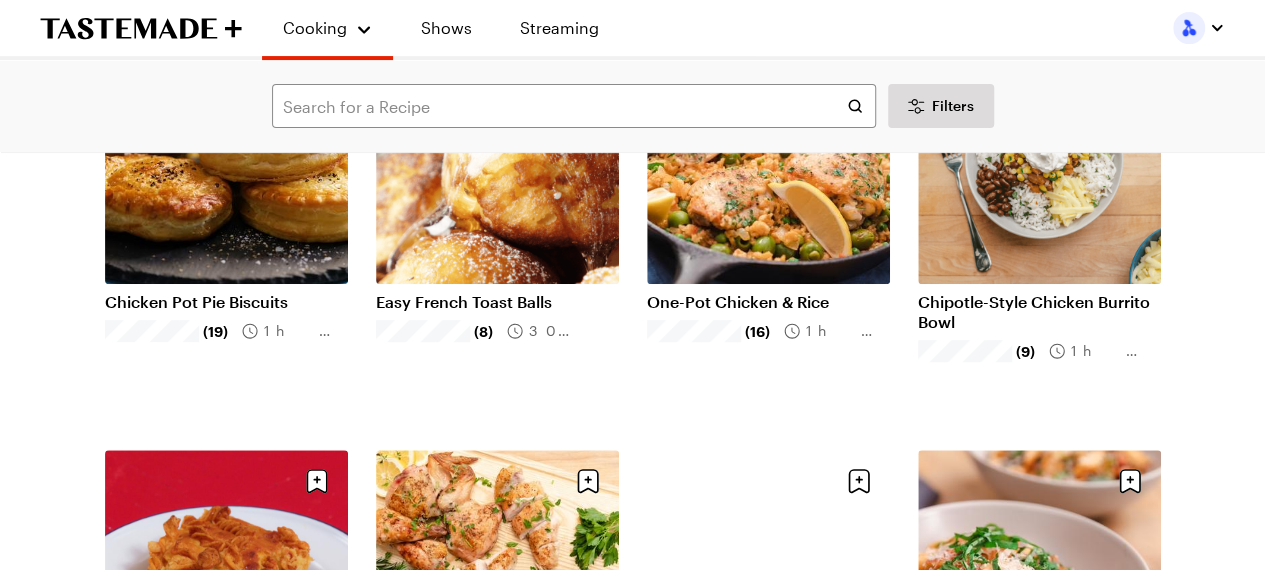 scroll, scrollTop: 0, scrollLeft: 0, axis: both 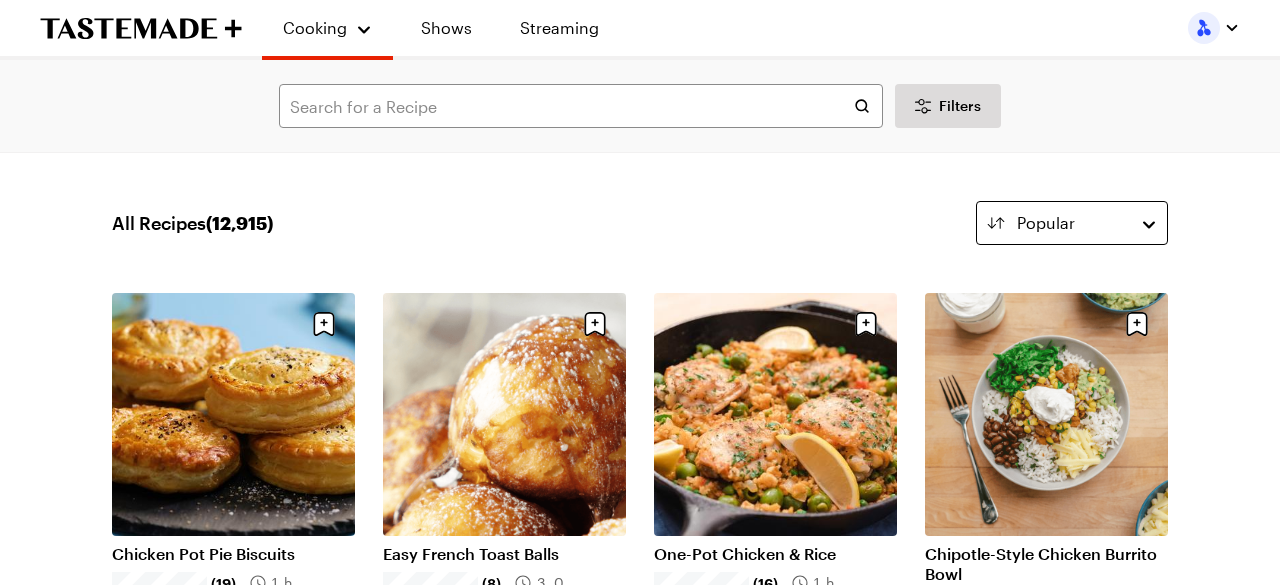click on "Popular" at bounding box center (1072, 223) 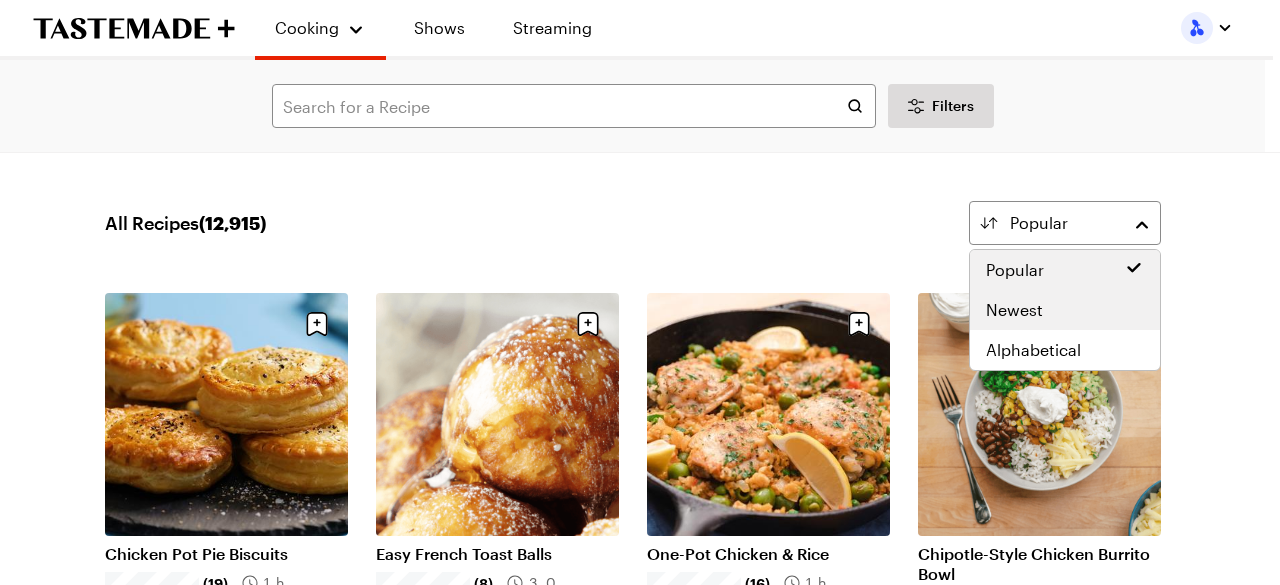 click on "Newest" at bounding box center [1014, 310] 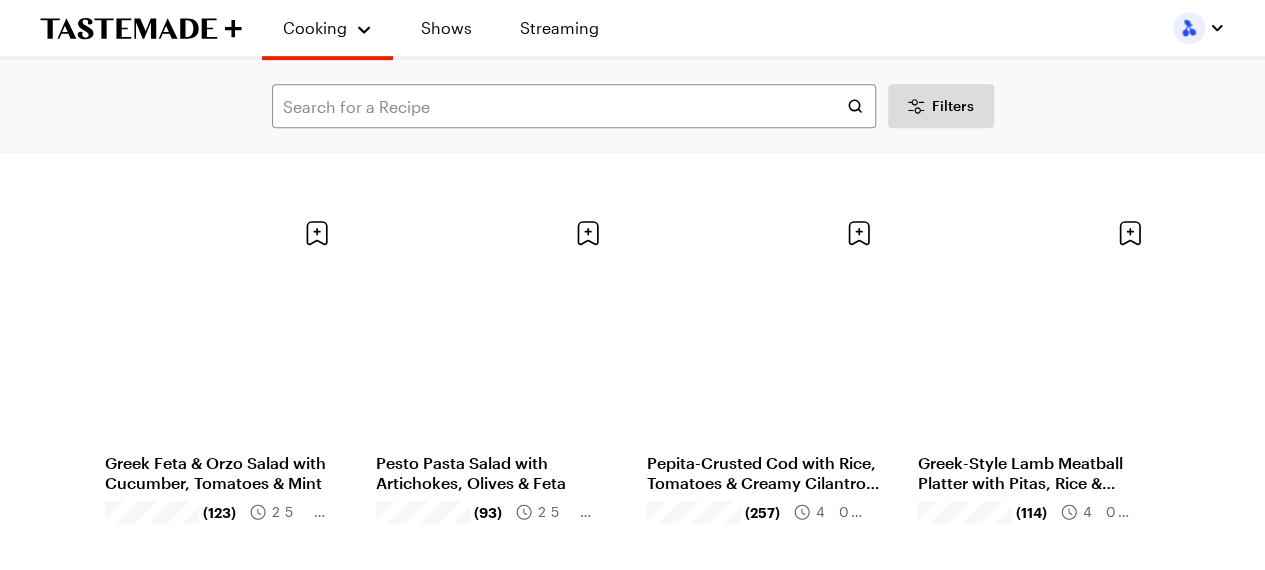 scroll, scrollTop: 0, scrollLeft: 0, axis: both 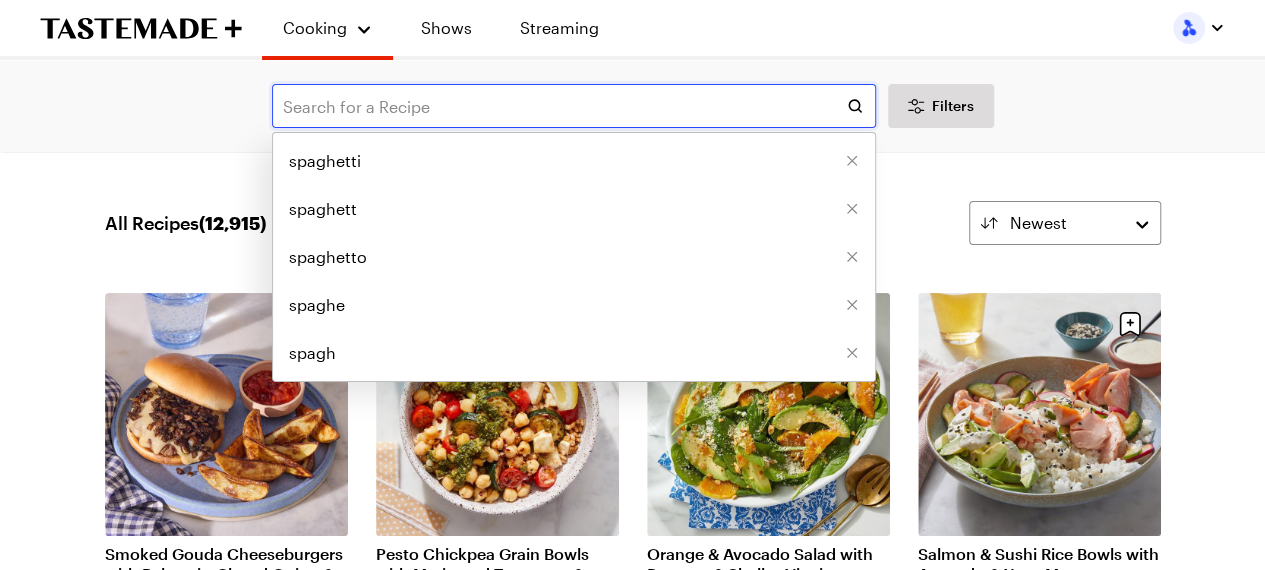click at bounding box center [574, 106] 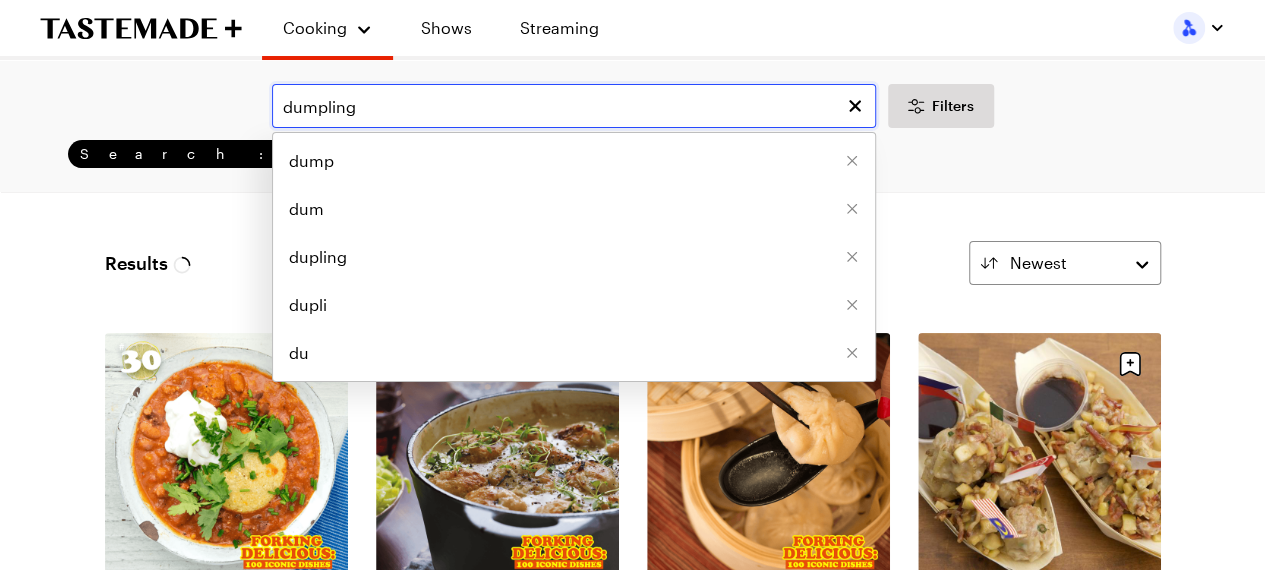 type on "dumpling" 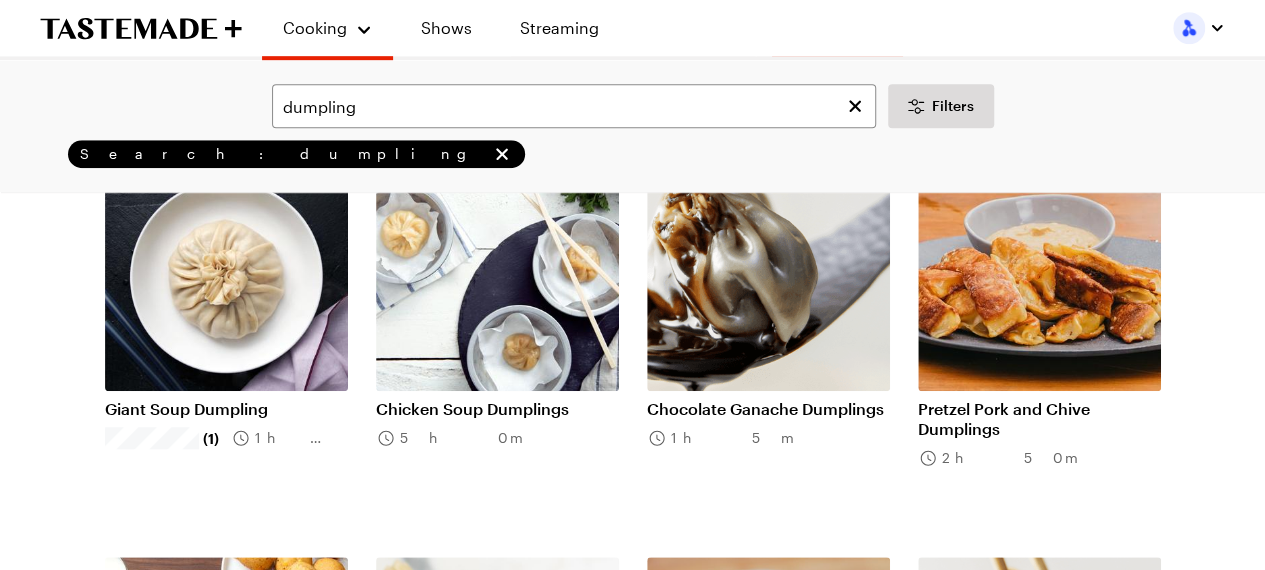 scroll, scrollTop: 600, scrollLeft: 0, axis: vertical 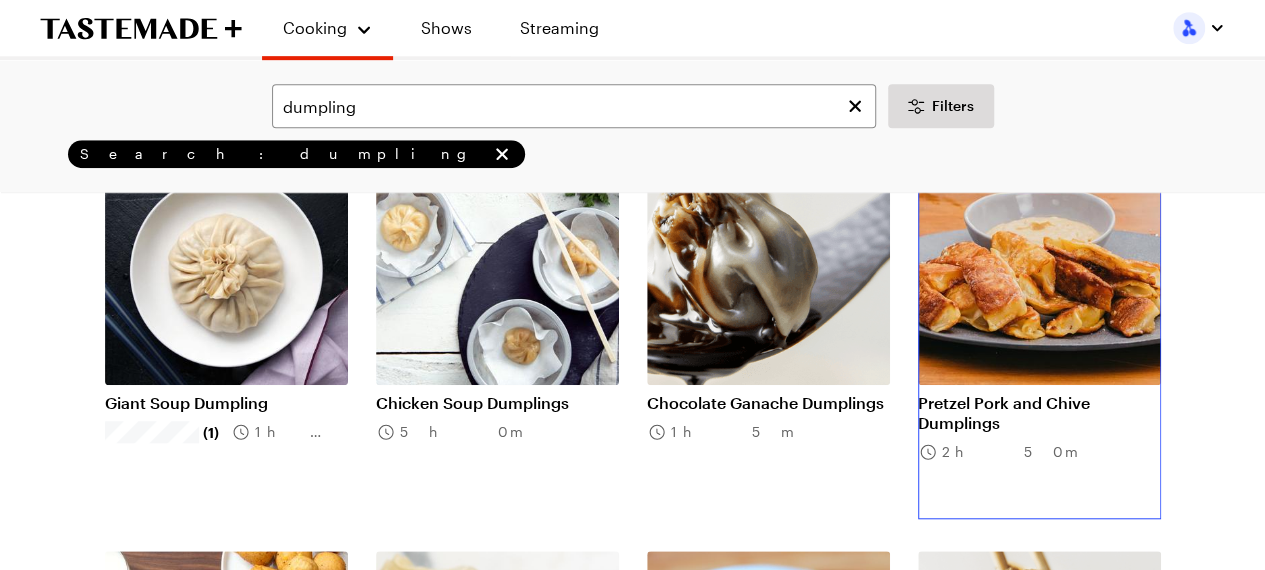 click on "Pretzel Pork and Chive Dumplings" at bounding box center [1039, 413] 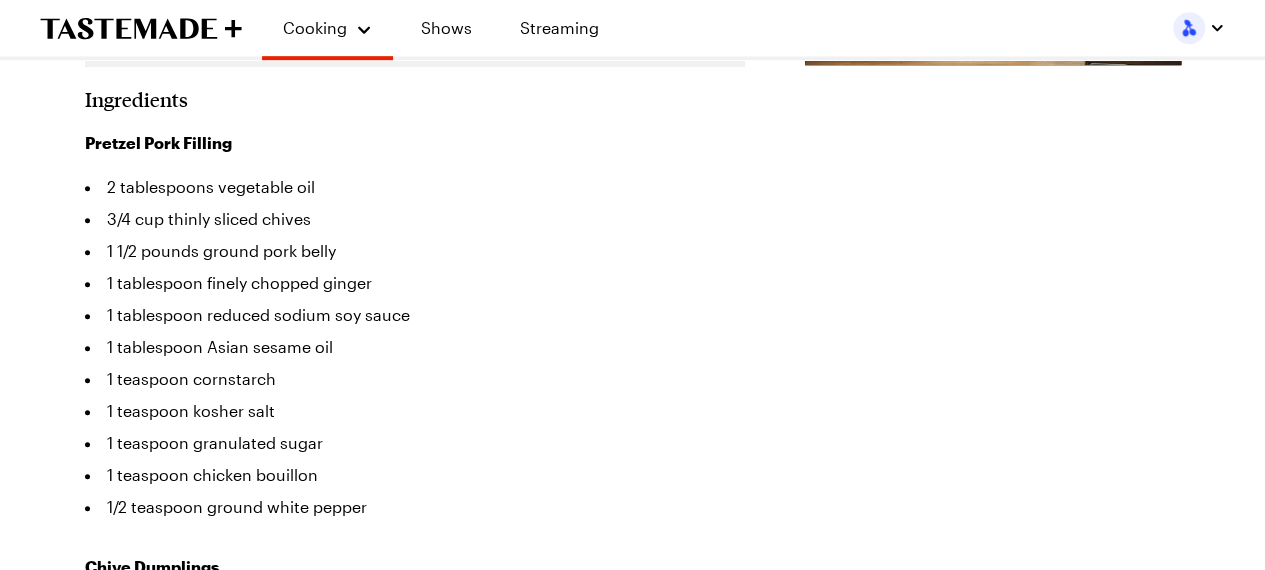 scroll, scrollTop: 0, scrollLeft: 0, axis: both 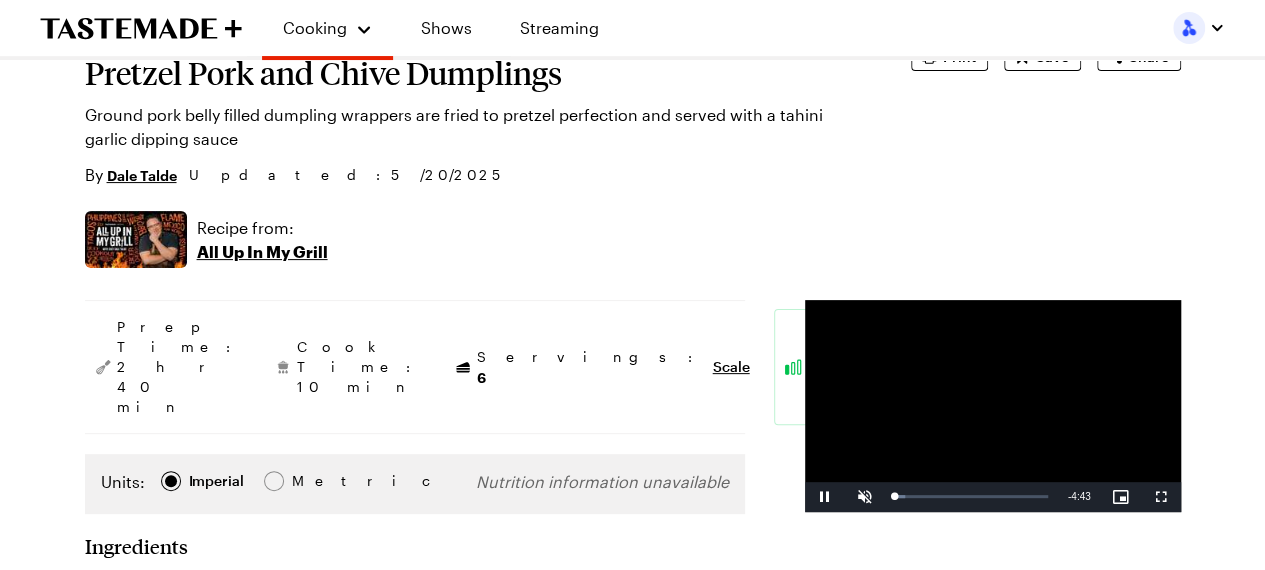 type on "x" 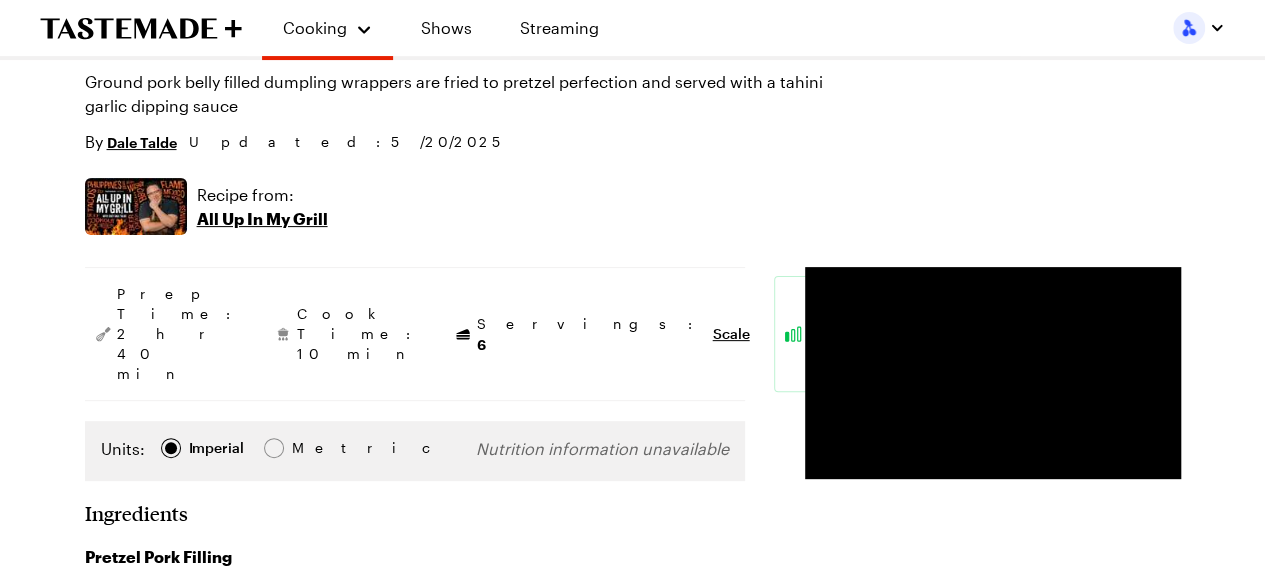 scroll, scrollTop: 200, scrollLeft: 0, axis: vertical 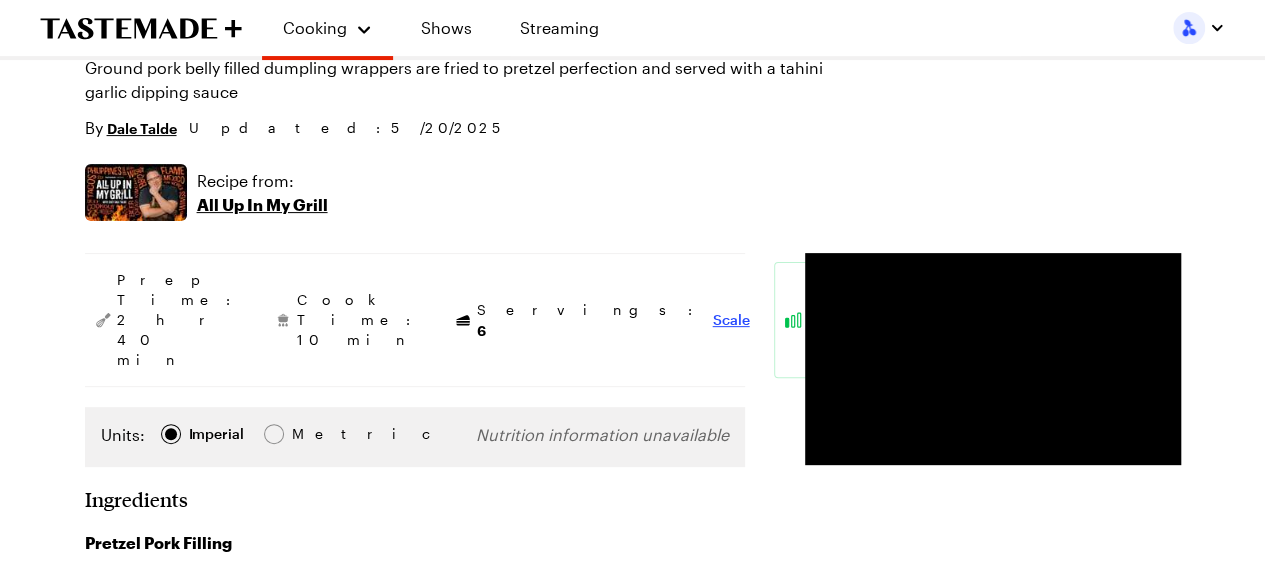 click on "Scale" at bounding box center [731, 320] 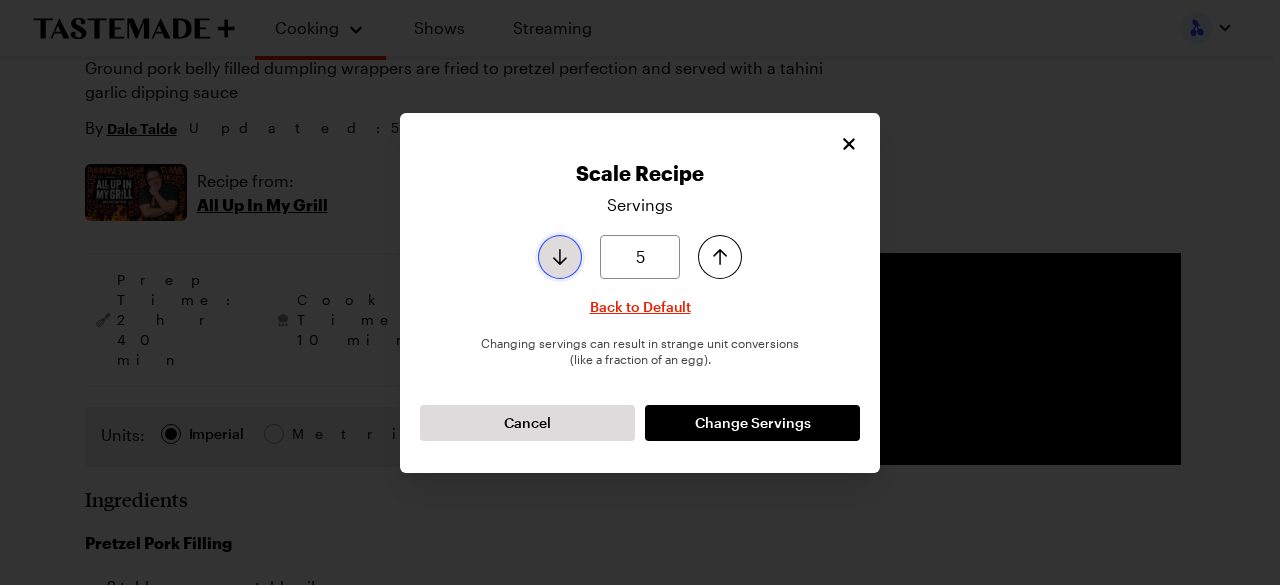 click 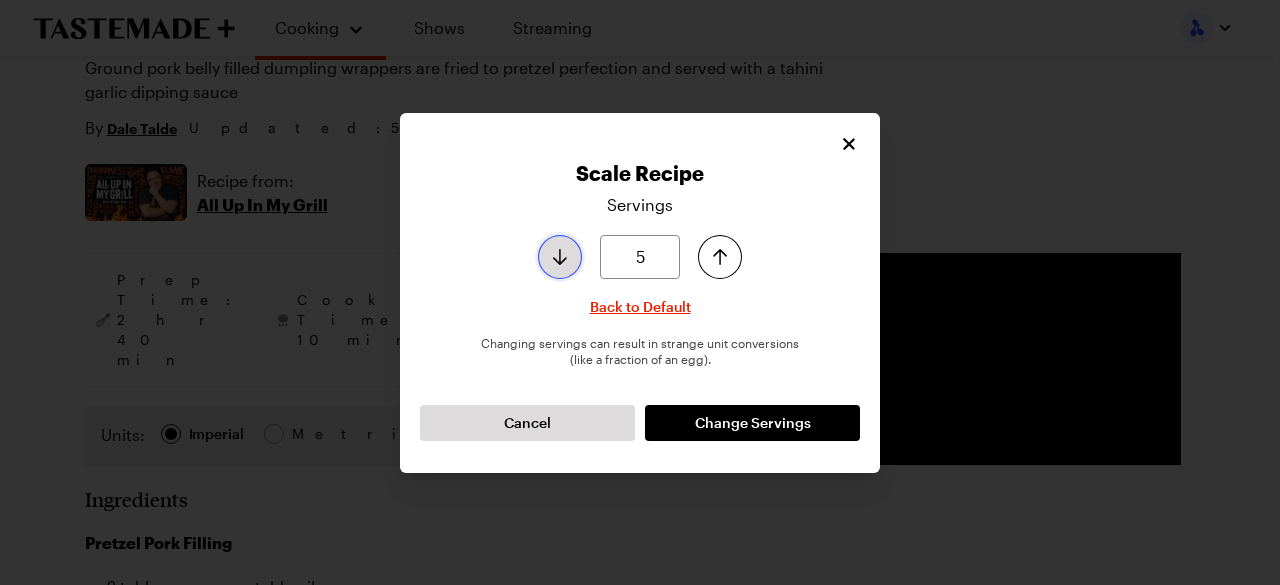 type on "4" 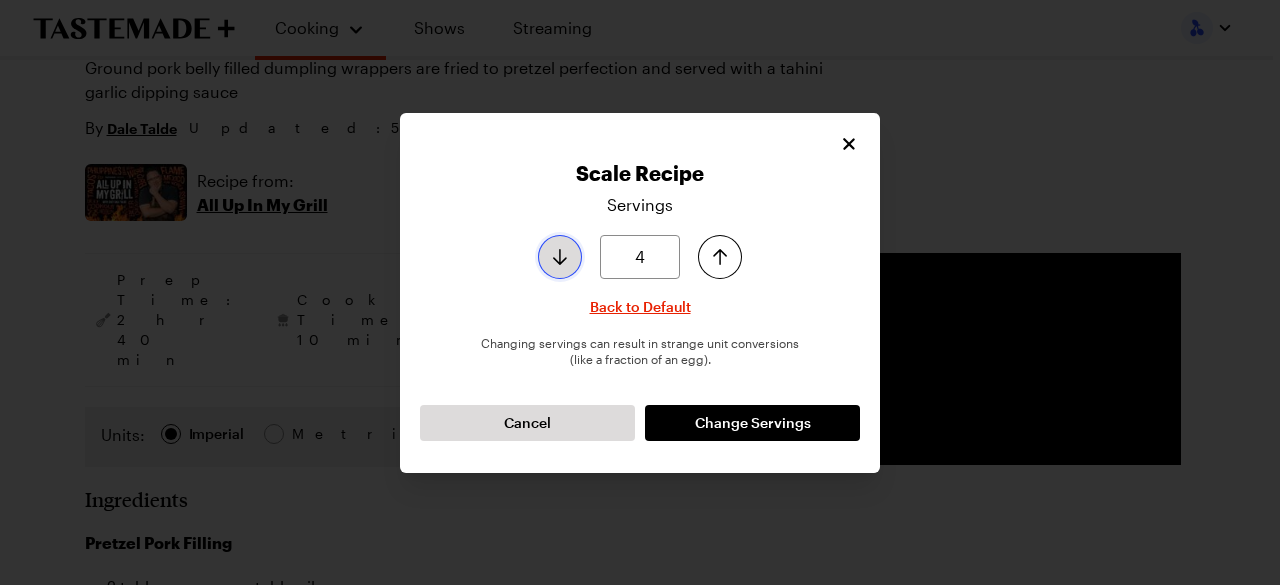 click 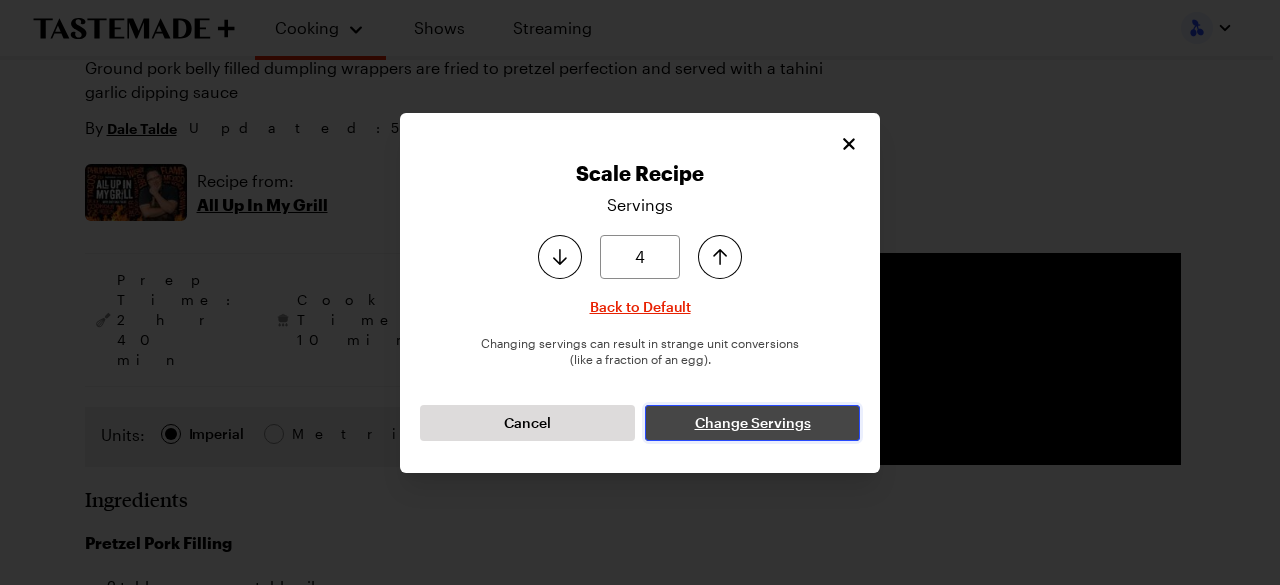 click on "Change Servings" at bounding box center [752, 423] 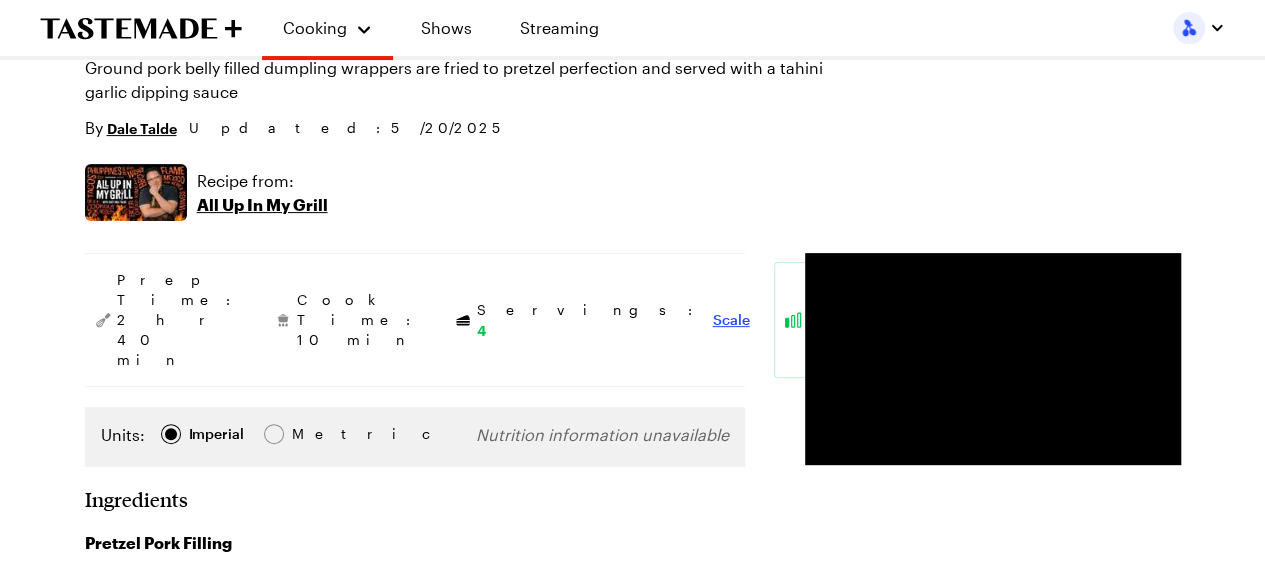 type on "x" 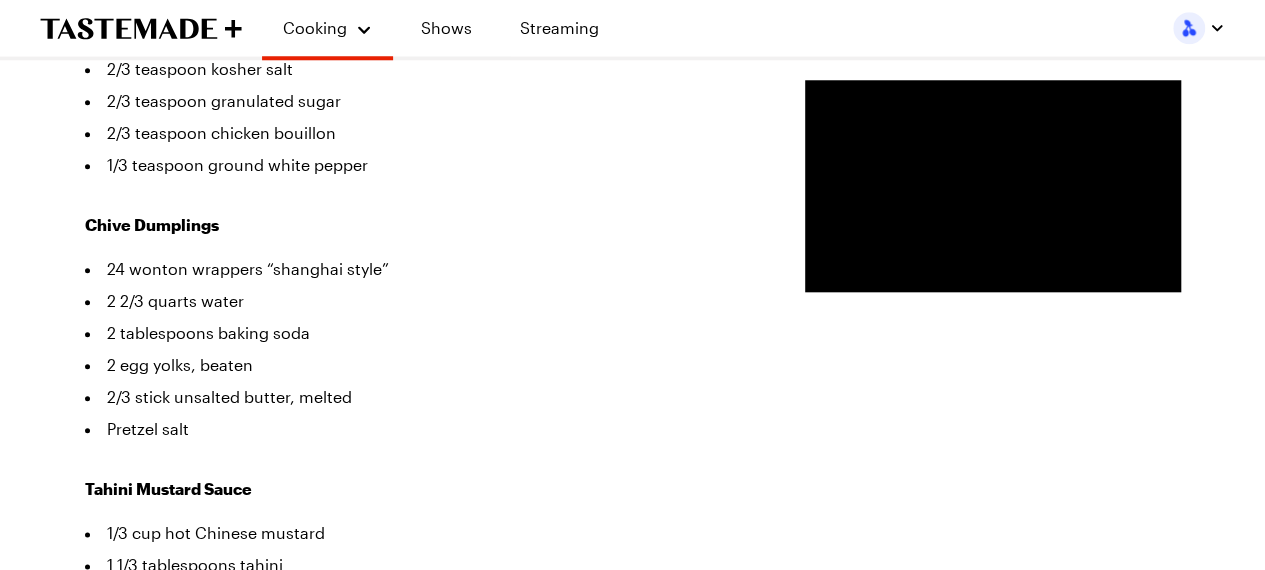 scroll, scrollTop: 900, scrollLeft: 0, axis: vertical 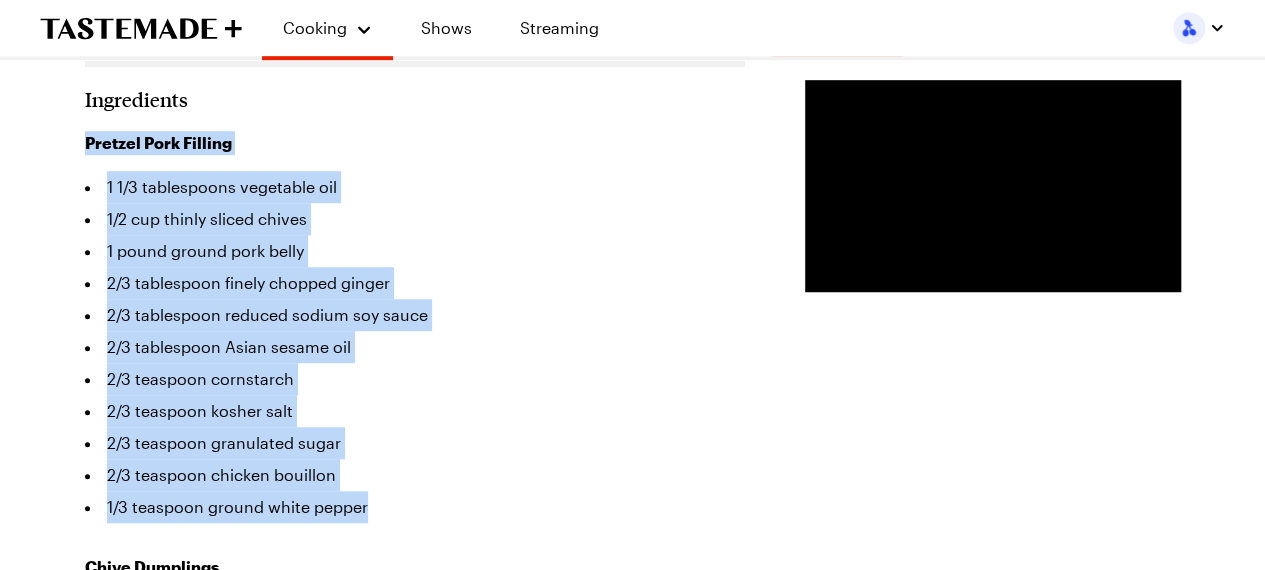drag, startPoint x: 378, startPoint y: 458, endPoint x: 100, endPoint y: 105, distance: 449.32504 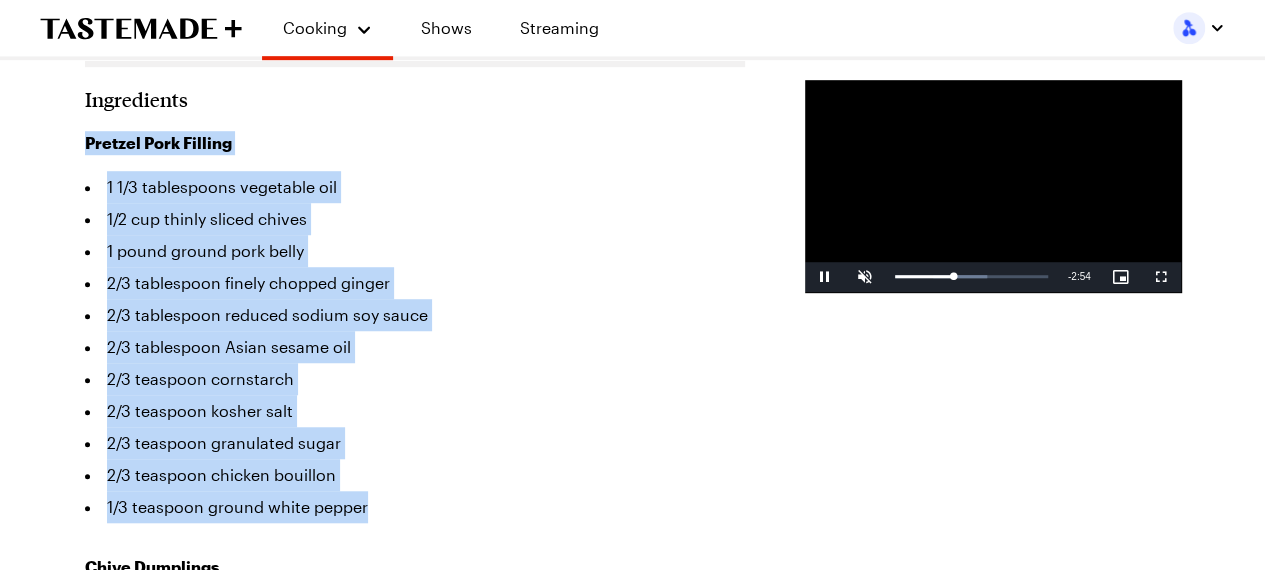 click on "1 pound ground pork belly" at bounding box center (415, 251) 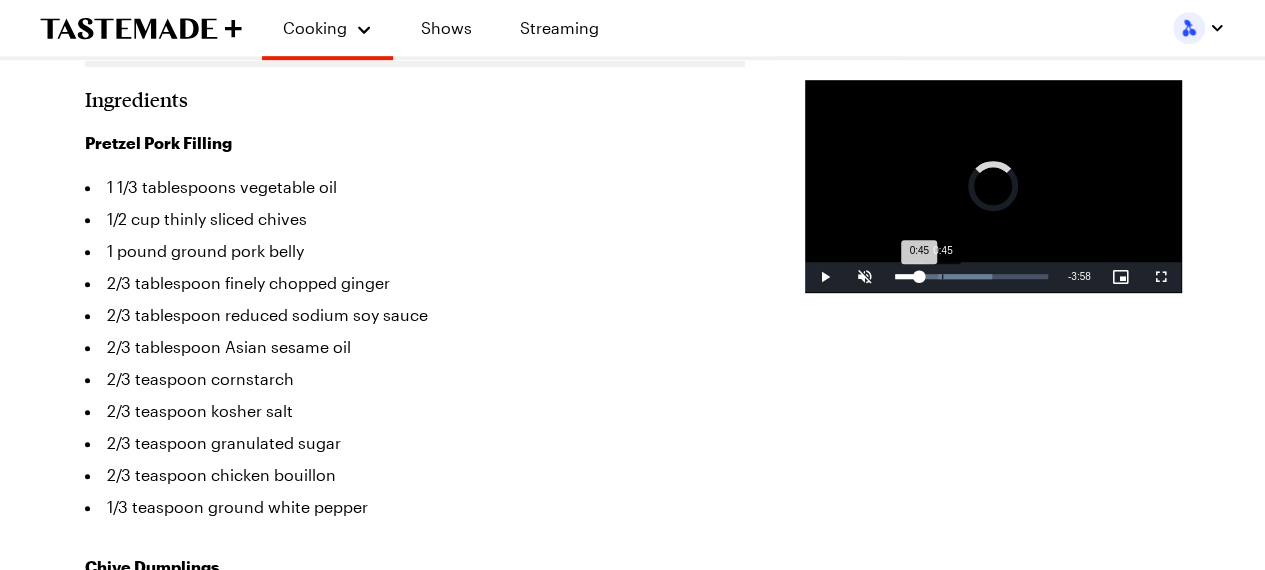 click on "Loaded :  63.64% 0:45 0:45" at bounding box center (971, 276) 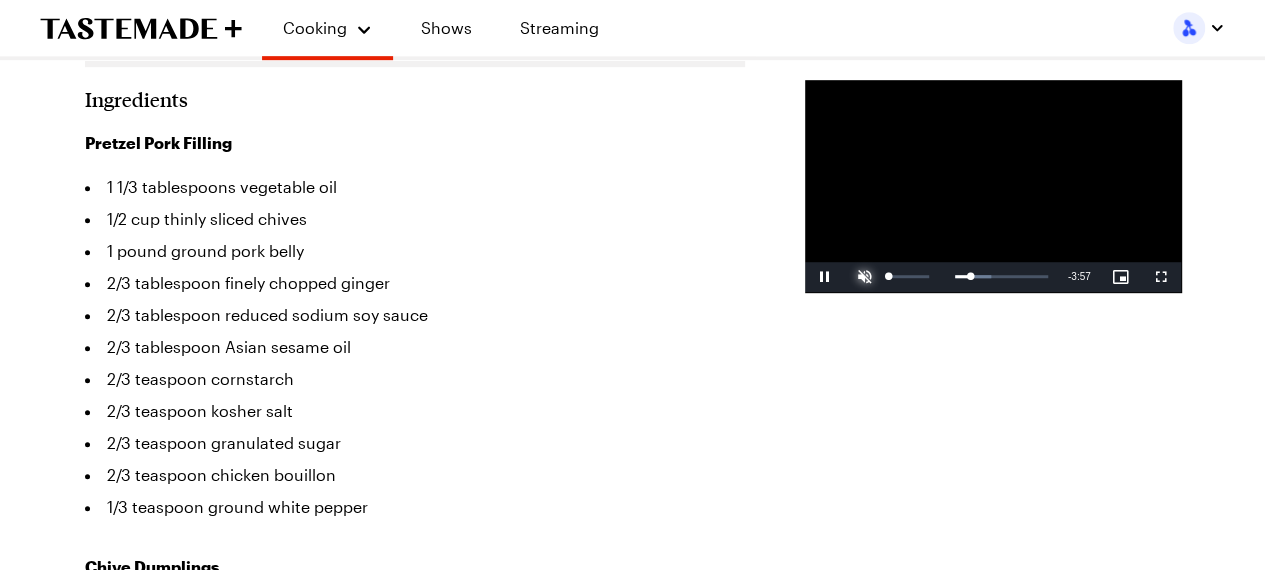 click at bounding box center [865, 277] 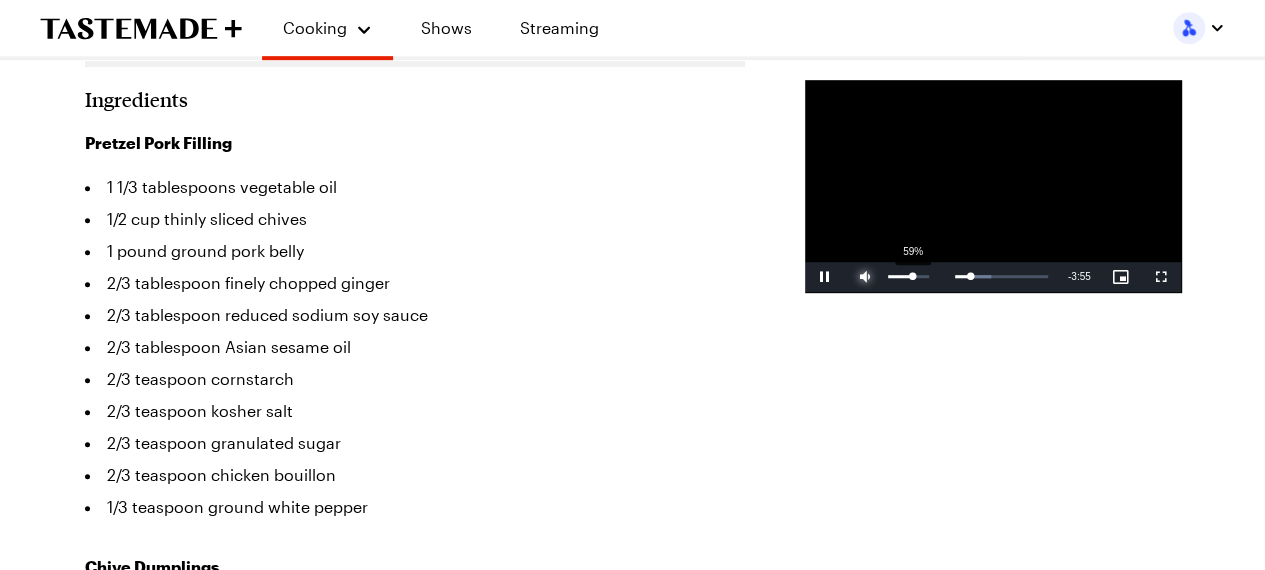 click on "59%" at bounding box center (908, 276) 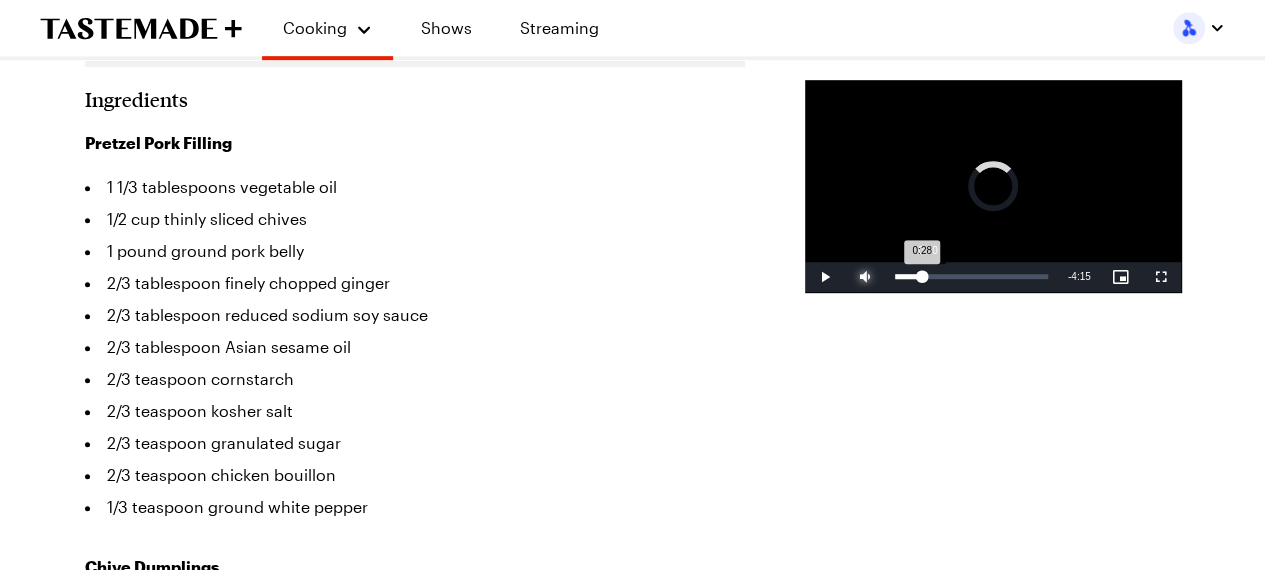 click on "0:28" at bounding box center [908, 276] 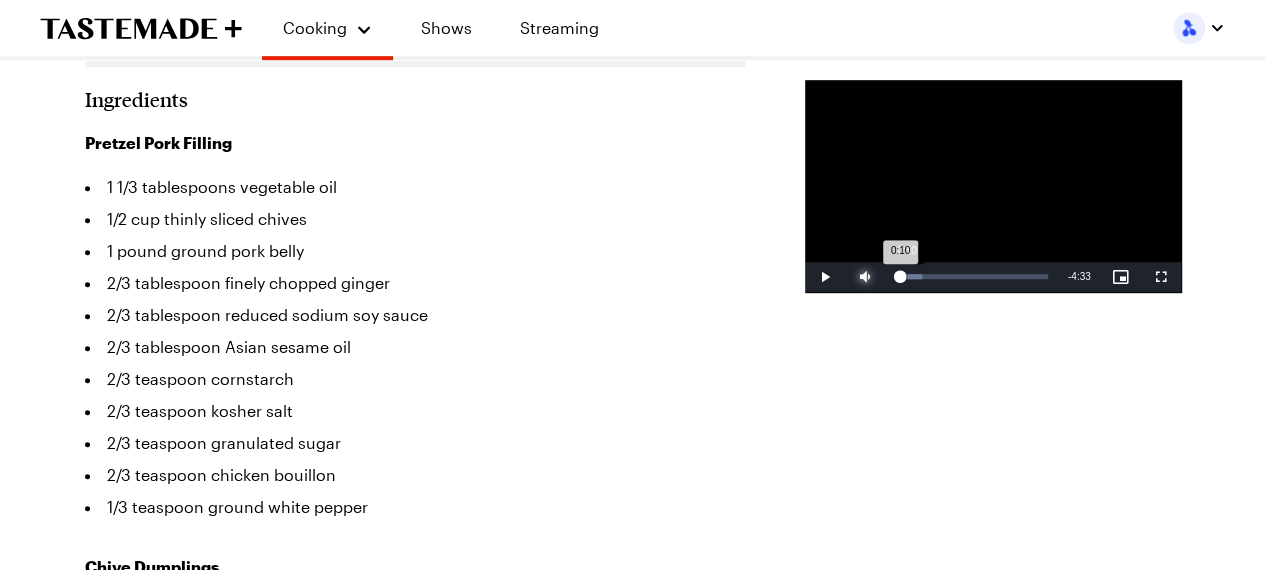 click on "Loaded :  17.93% 0:10 0:10" at bounding box center (971, 276) 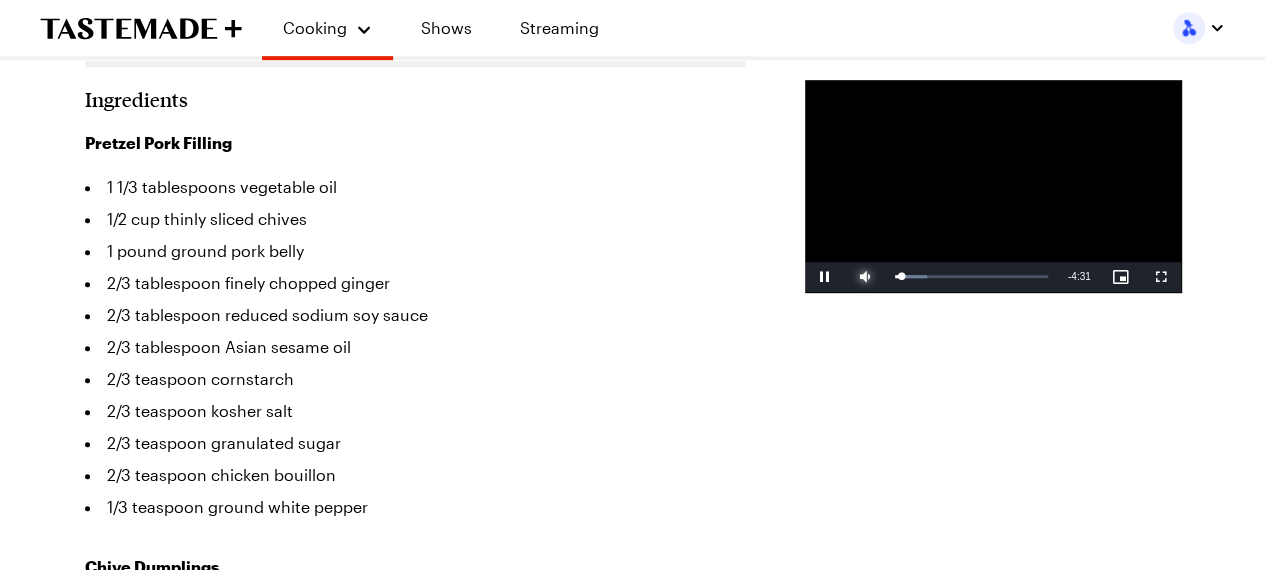 scroll, scrollTop: 500, scrollLeft: 0, axis: vertical 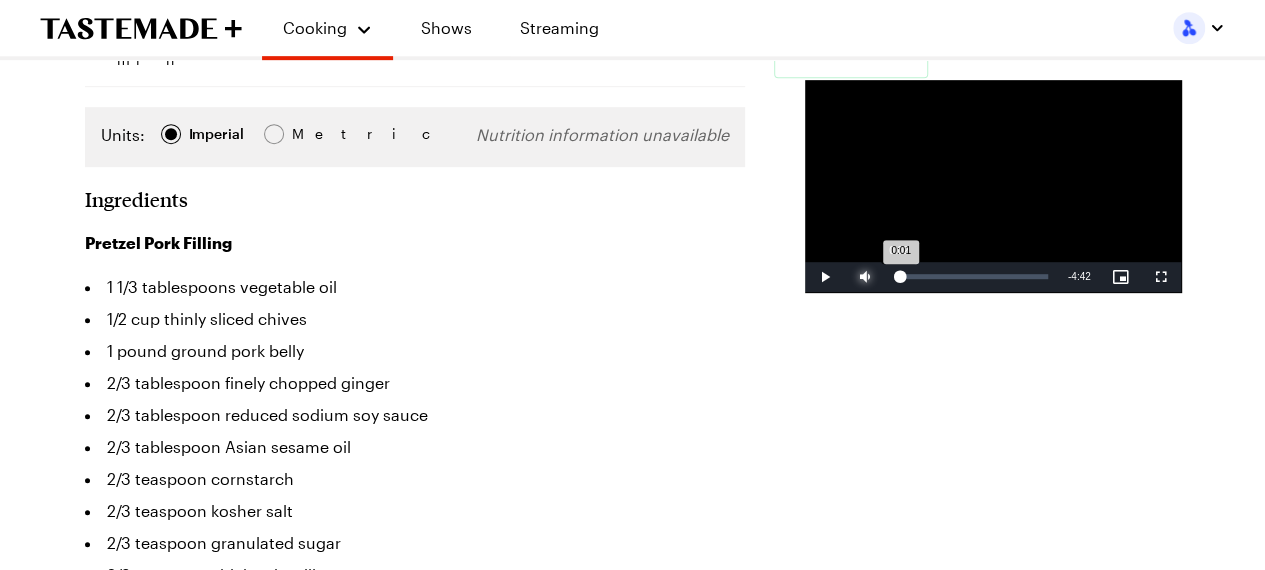 drag, startPoint x: 771, startPoint y: 355, endPoint x: 750, endPoint y: 351, distance: 21.377558 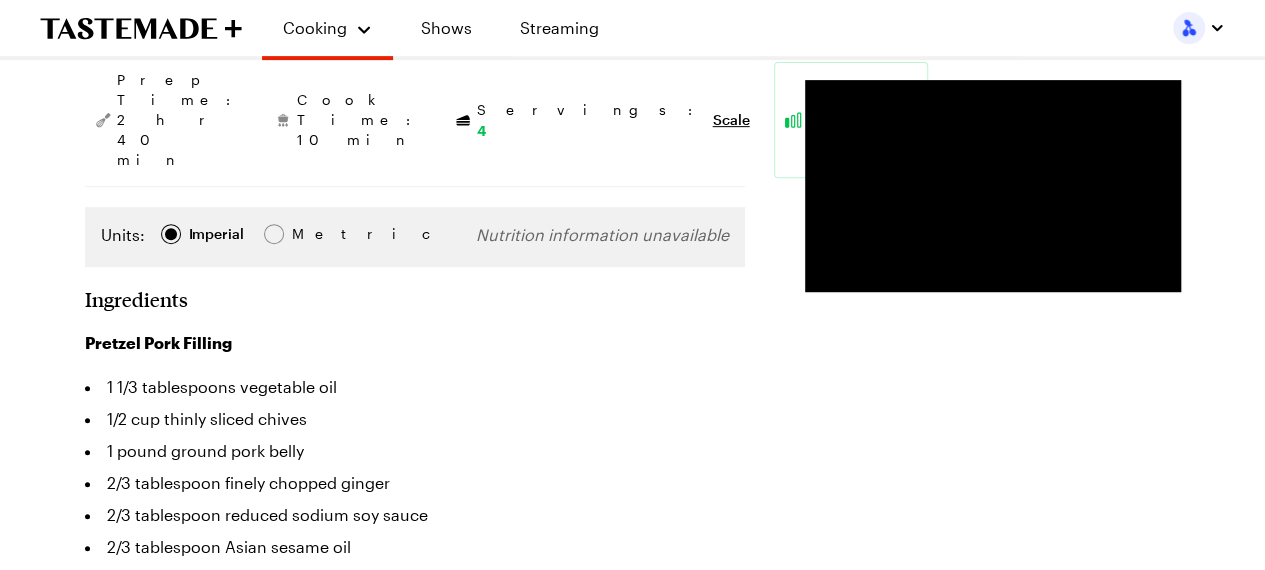 scroll, scrollTop: 500, scrollLeft: 0, axis: vertical 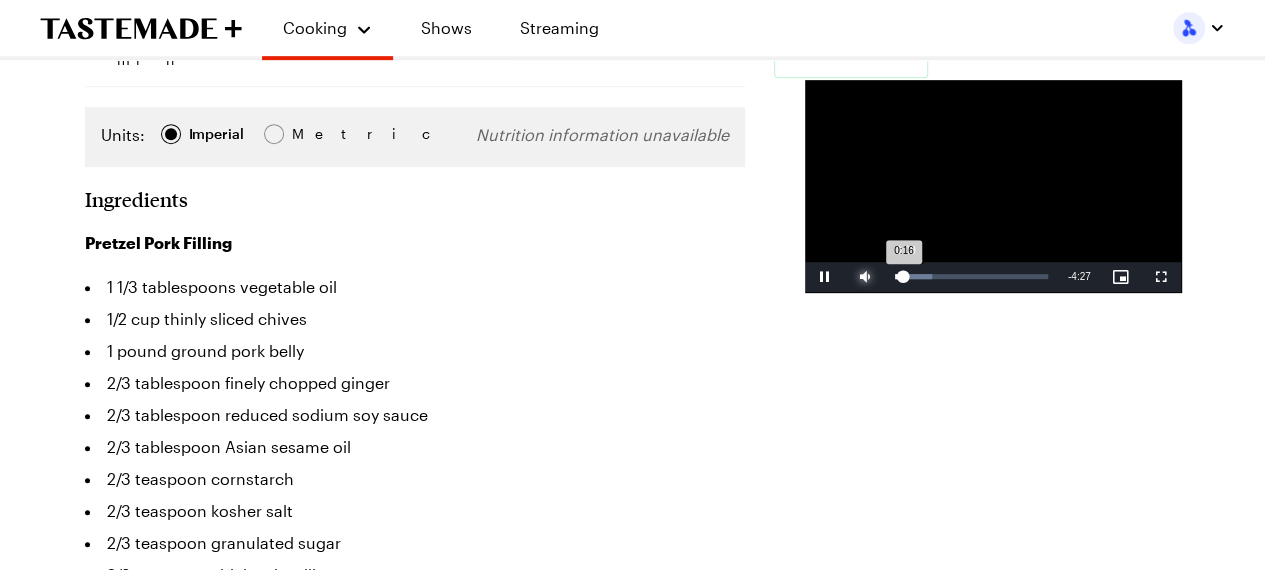 click on "0:16" at bounding box center [899, 276] 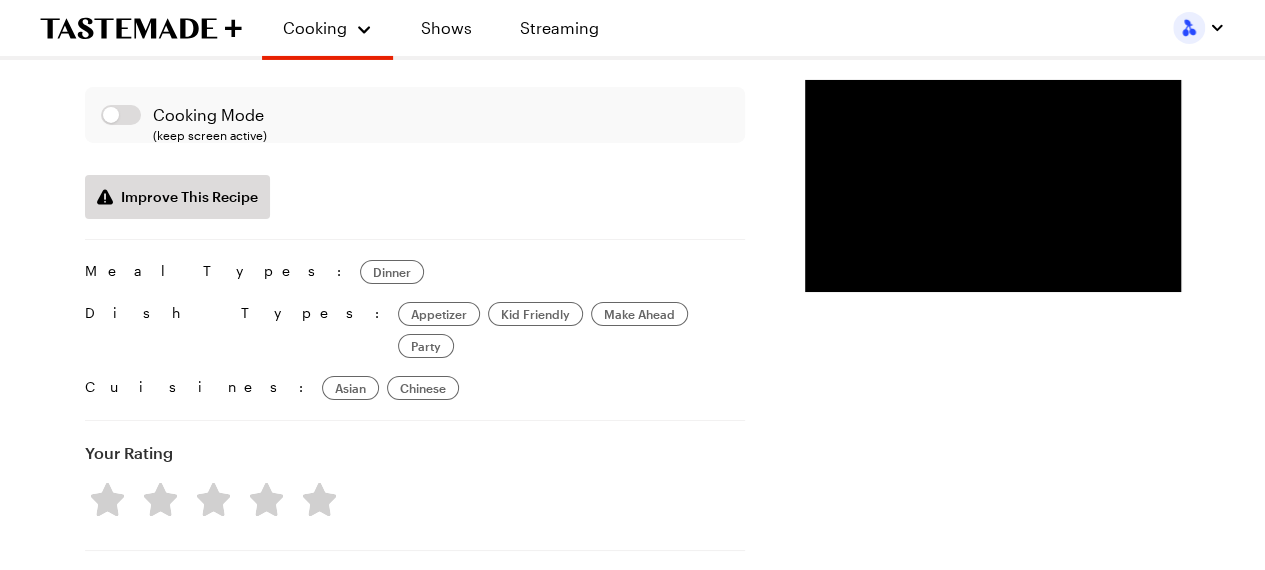scroll, scrollTop: 3700, scrollLeft: 0, axis: vertical 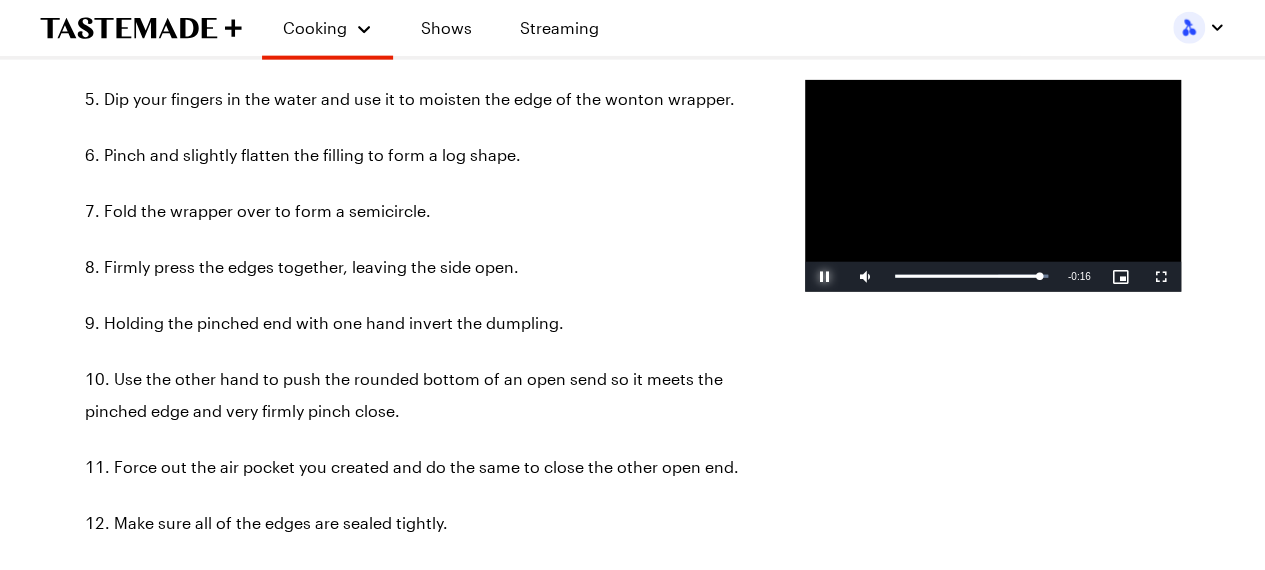 click at bounding box center (825, 277) 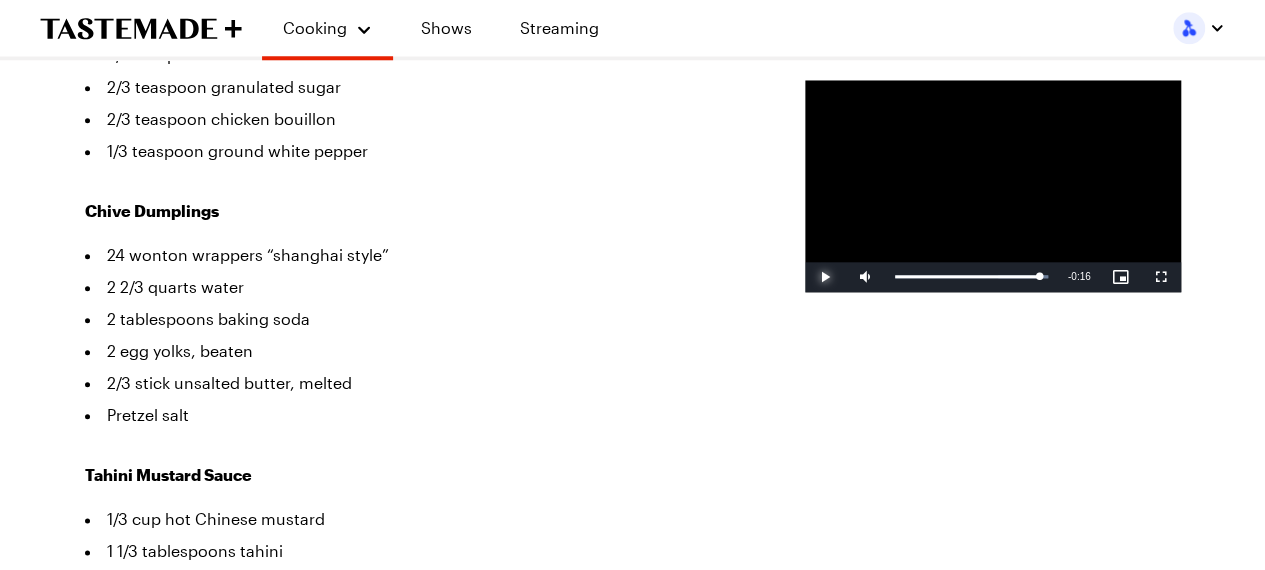 scroll, scrollTop: 900, scrollLeft: 0, axis: vertical 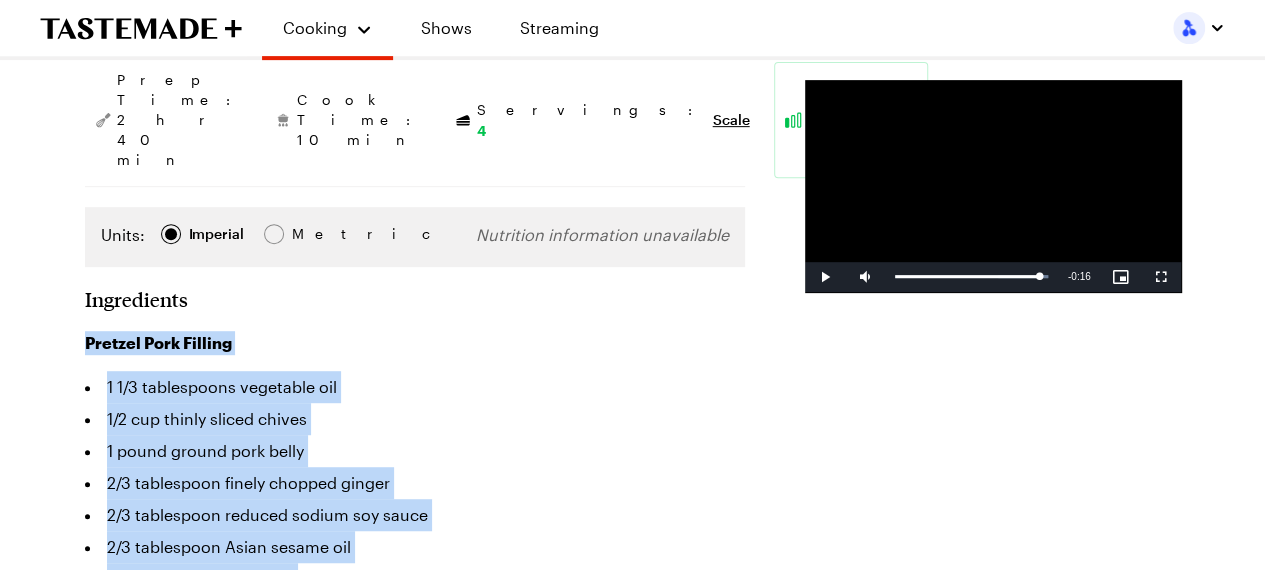 drag, startPoint x: 250, startPoint y: 425, endPoint x: 83, endPoint y: 297, distance: 210.4115 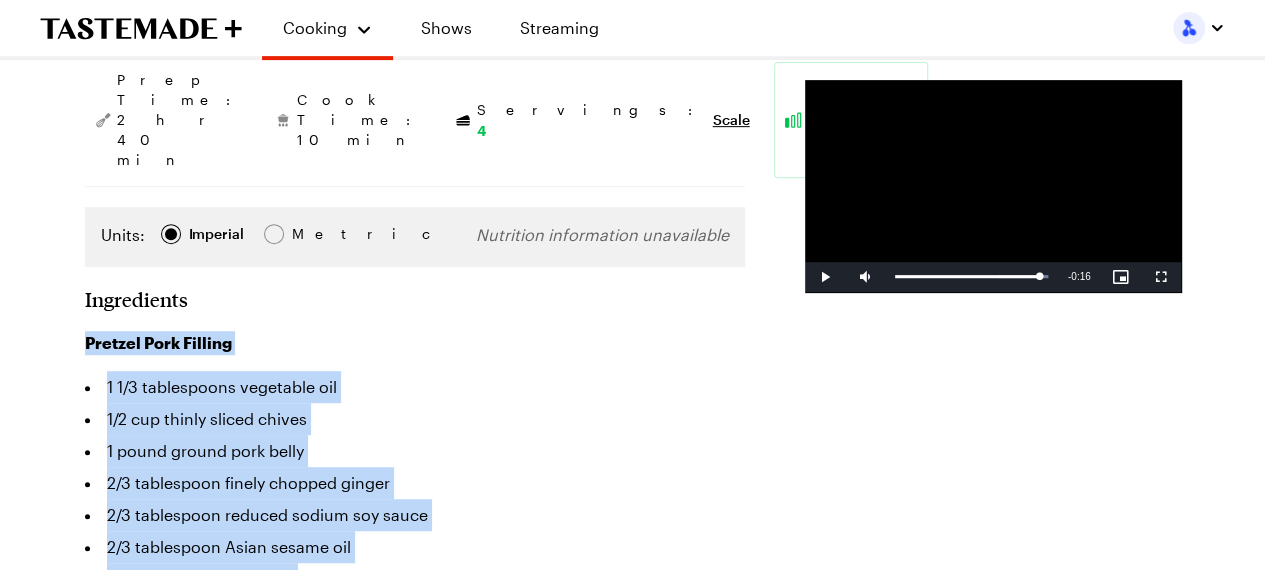 click on "Ingredients Pretzel Pork Filling 1 1/3 tablespoons vegetable oil 1/2 cup thinly sliced chives 1 pound ground pork belly 2/3 tablespoon finely chopped ginger 2/3 tablespoon reduced sodium soy sauce 2/3 tablespoon Asian sesame oil 2/3 teaspoon cornstarch 2/3 teaspoon kosher salt 2/3 teaspoon granulated sugar 2/3 teaspoon chicken bouillon 1/3 teaspoon ground white pepper Chive Dumplings 24 wonton wrappers “shanghai style” 2 2/3 quarts water 2 tablespoons baking soda 2 egg yolks, beaten 2/3 stick unsalted butter, melted Pretzel salt Tahini Mustard Sauce 1/3 cup hot Chinese mustard 1 1/3 tablespoons tahini 1 1/3 tablespoons rice vinegar 1 1/3 tablespoons vegetable oil 1 1/3 tablespoons Asian sesame oil 2/3 teaspoon sugar 2/3 teaspoon salt Add to Grocery List *Only 1 of each ingredient will be added to your cart. Please adjust as necessary." at bounding box center (415, 869) 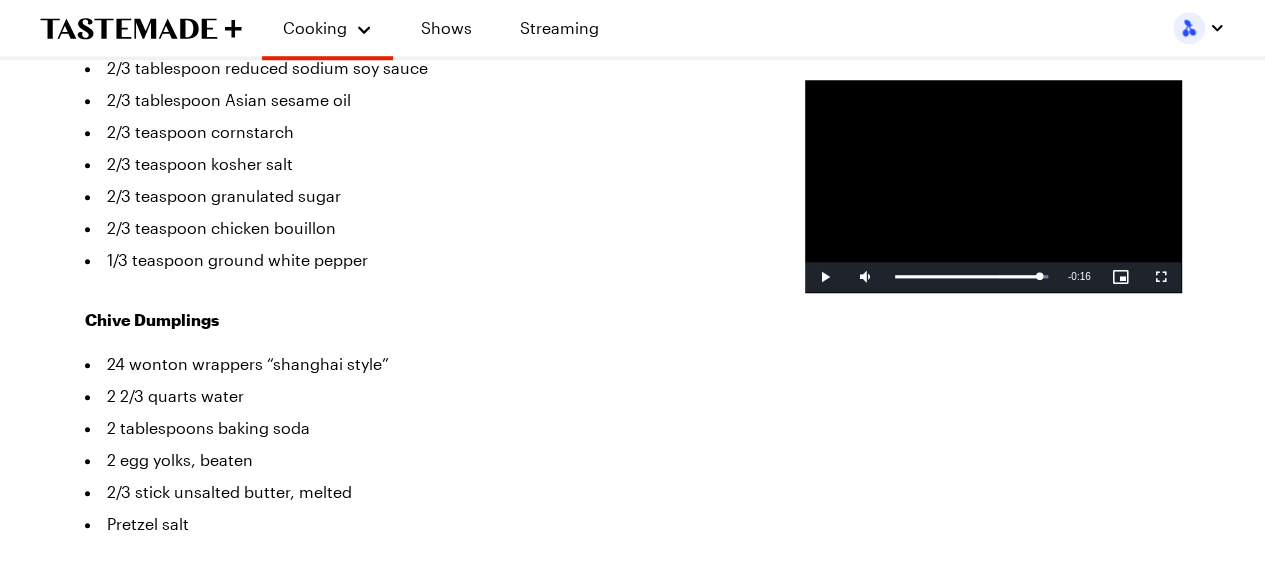 scroll, scrollTop: 900, scrollLeft: 0, axis: vertical 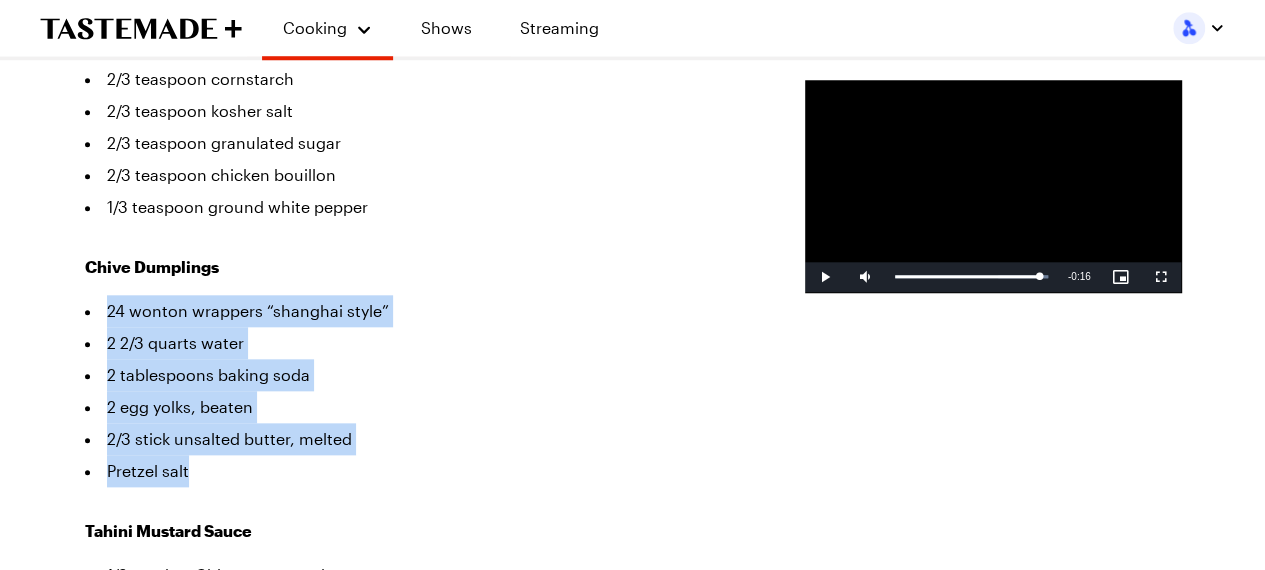drag, startPoint x: 226, startPoint y: 427, endPoint x: 100, endPoint y: 264, distance: 206.02185 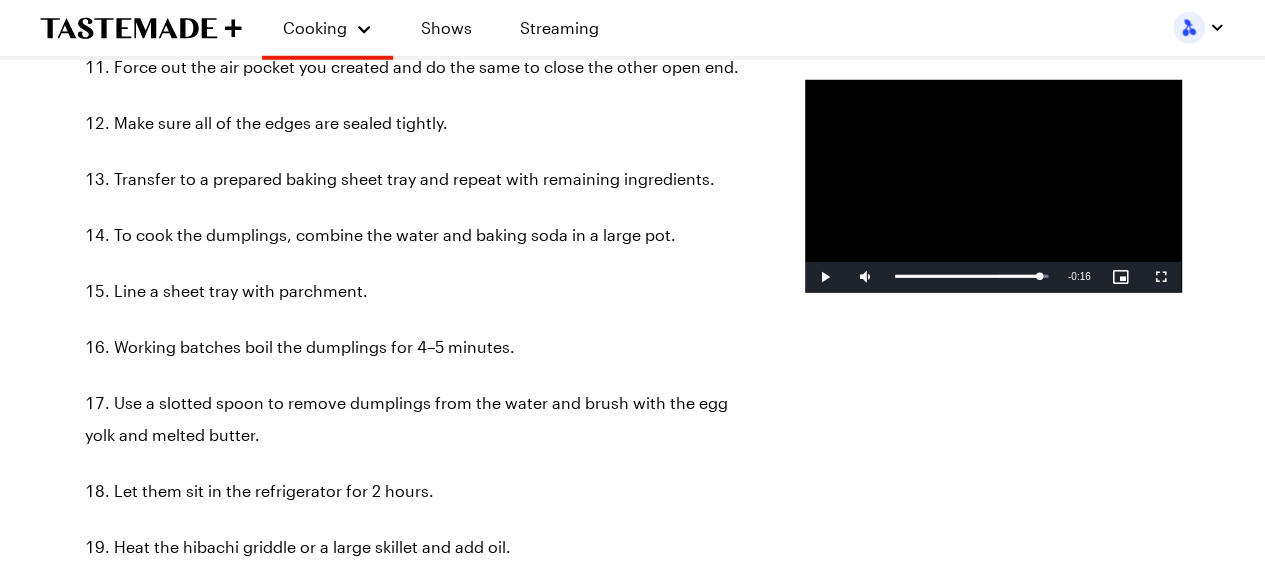 scroll, scrollTop: 2900, scrollLeft: 0, axis: vertical 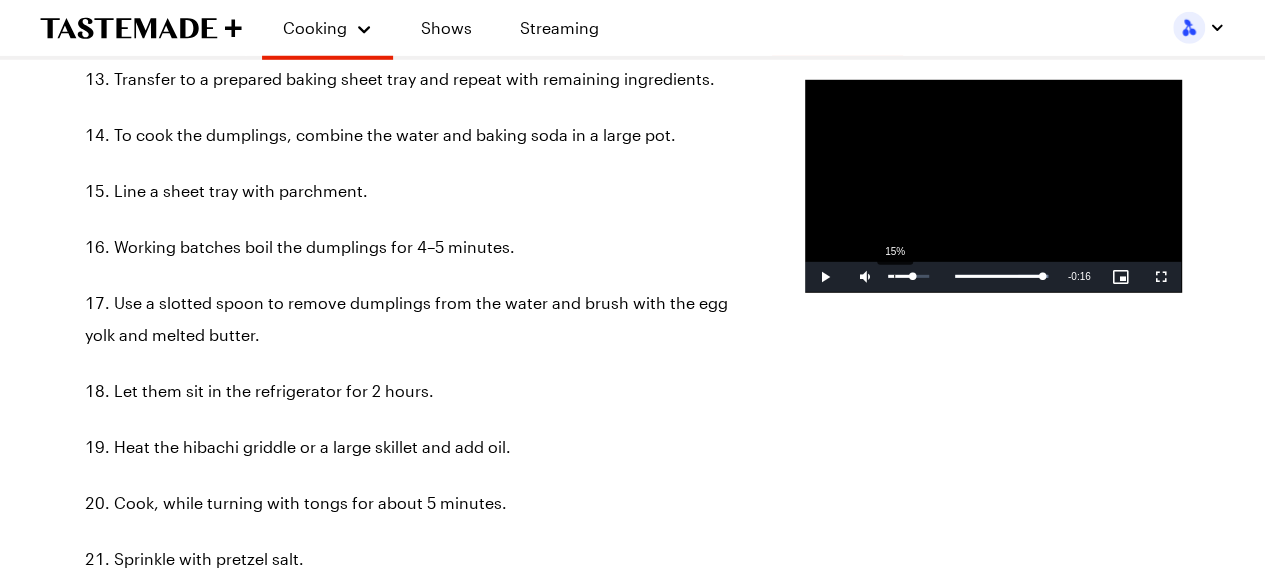 click on "15%" at bounding box center [909, 277] 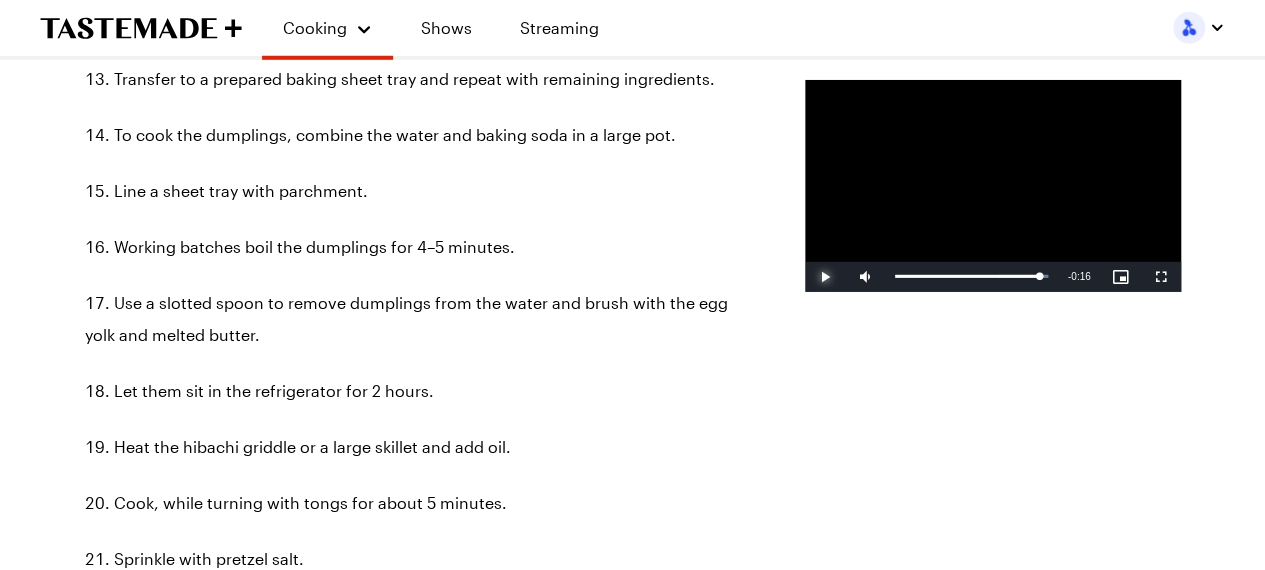 click at bounding box center (825, 277) 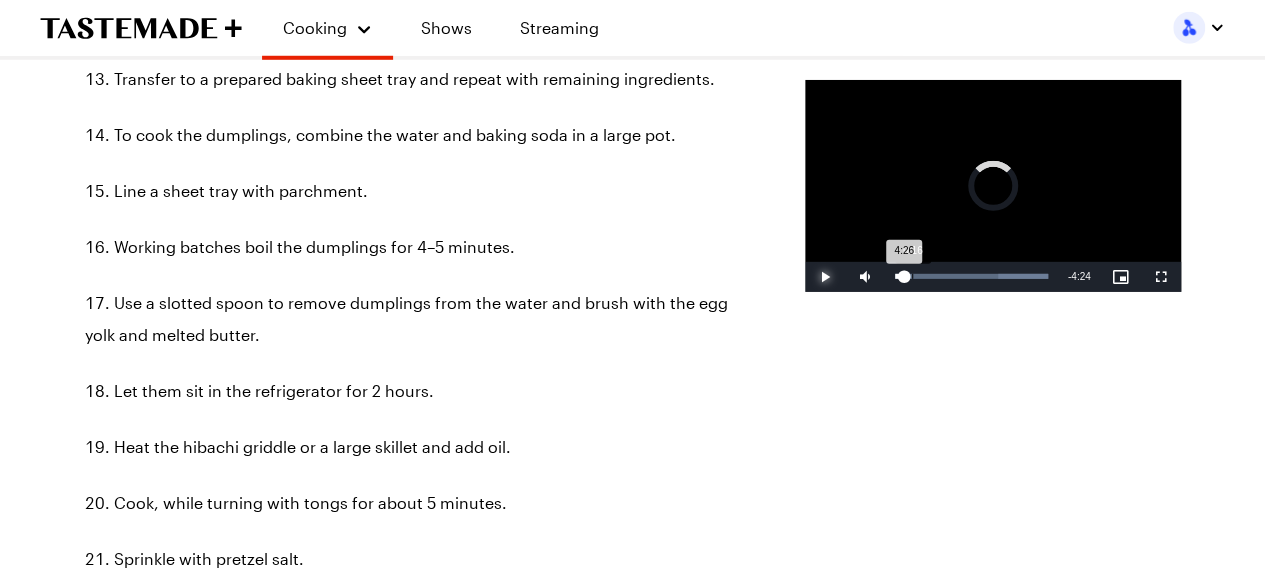 click on "Loaded :  100.00% 0:16 4:26" at bounding box center [971, 276] 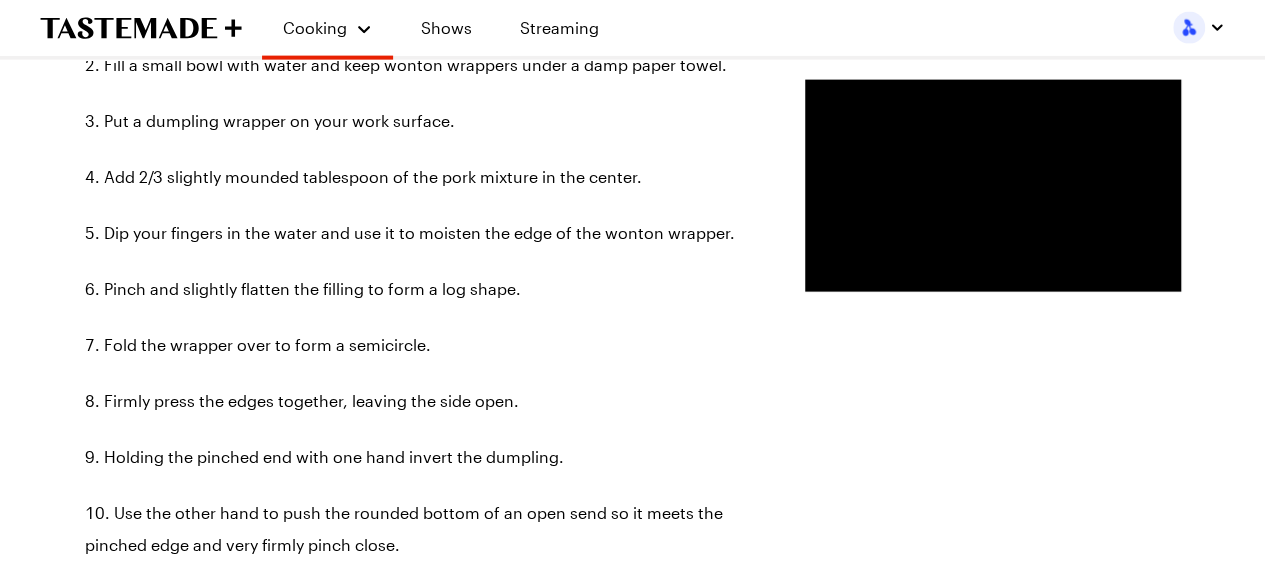 scroll, scrollTop: 2200, scrollLeft: 0, axis: vertical 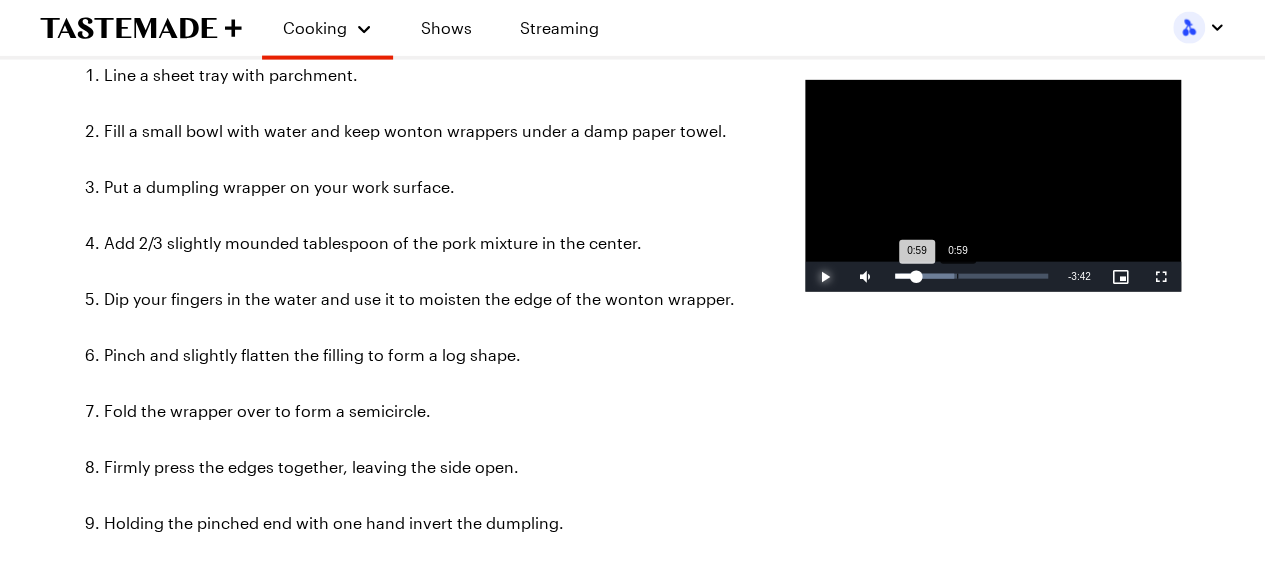 click on "Loaded :  39.10% 0:59 0:59" at bounding box center [971, 277] 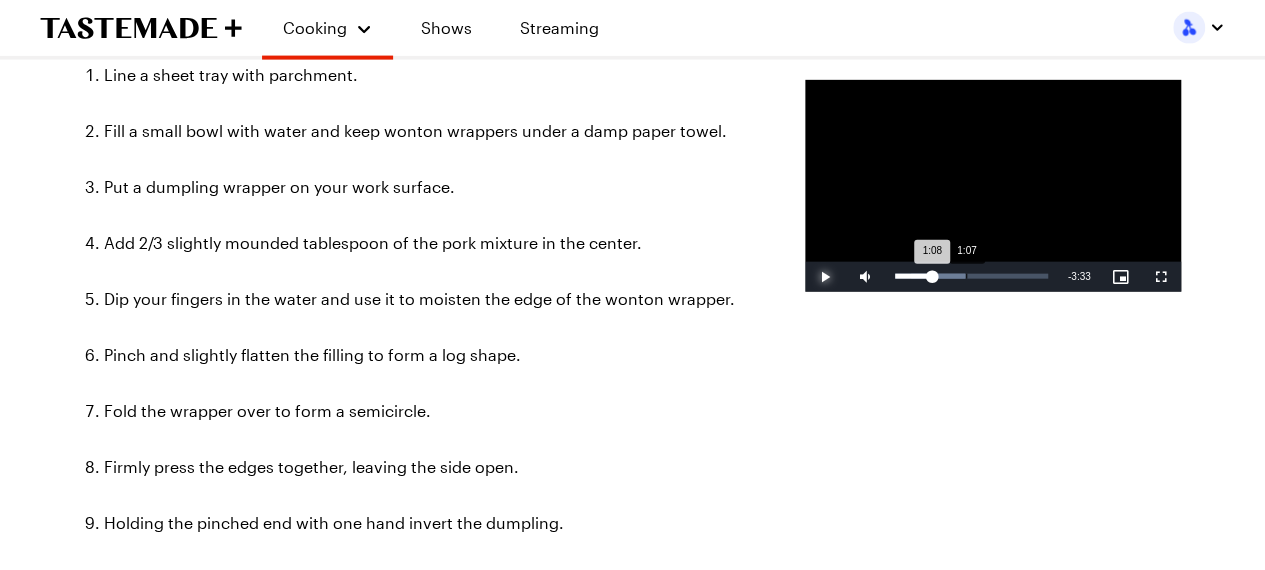 click on "Loaded :  46.19% 1:07 1:08" at bounding box center [971, 276] 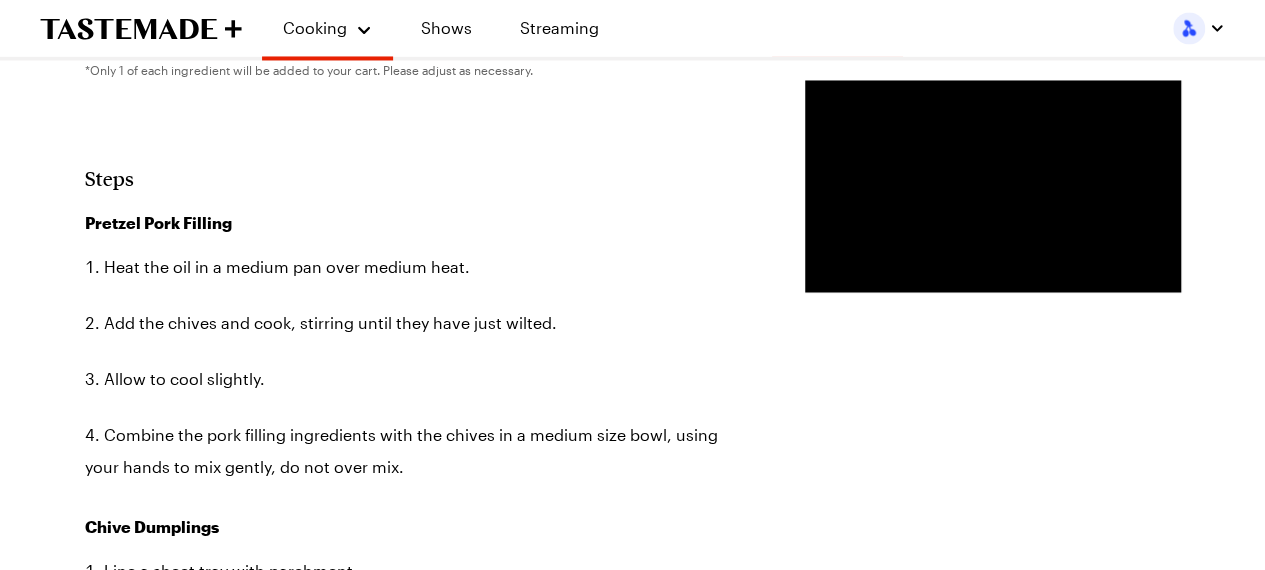 scroll, scrollTop: 1700, scrollLeft: 0, axis: vertical 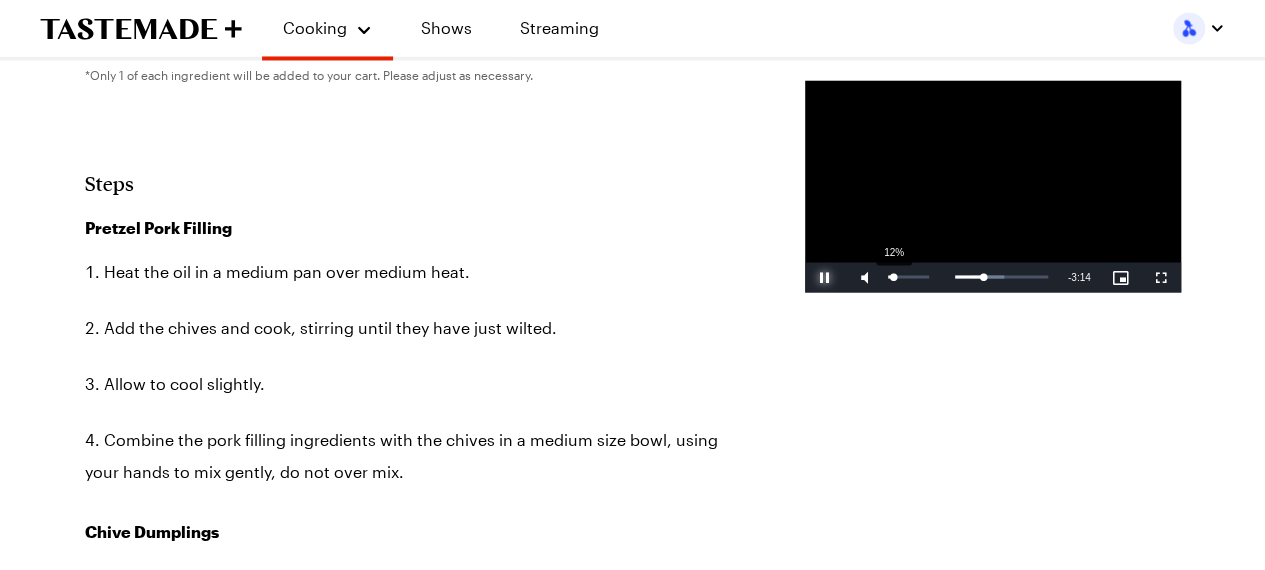 click on "12%" at bounding box center (908, 276) 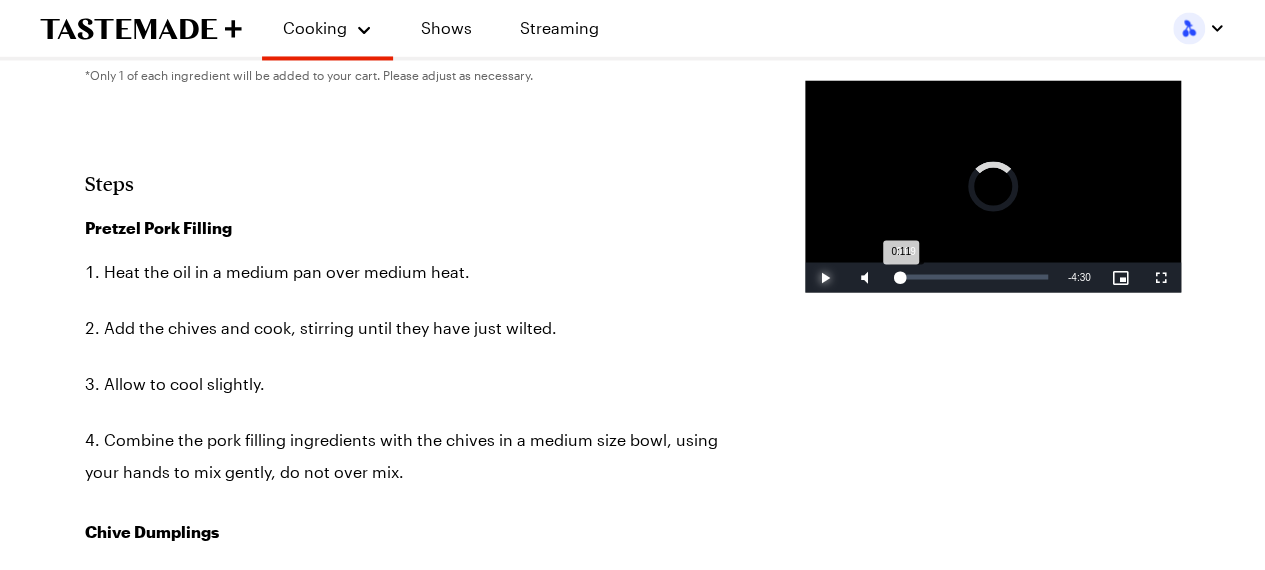 click on "Loaded :  0.00% 0:09 0:11" at bounding box center [971, 276] 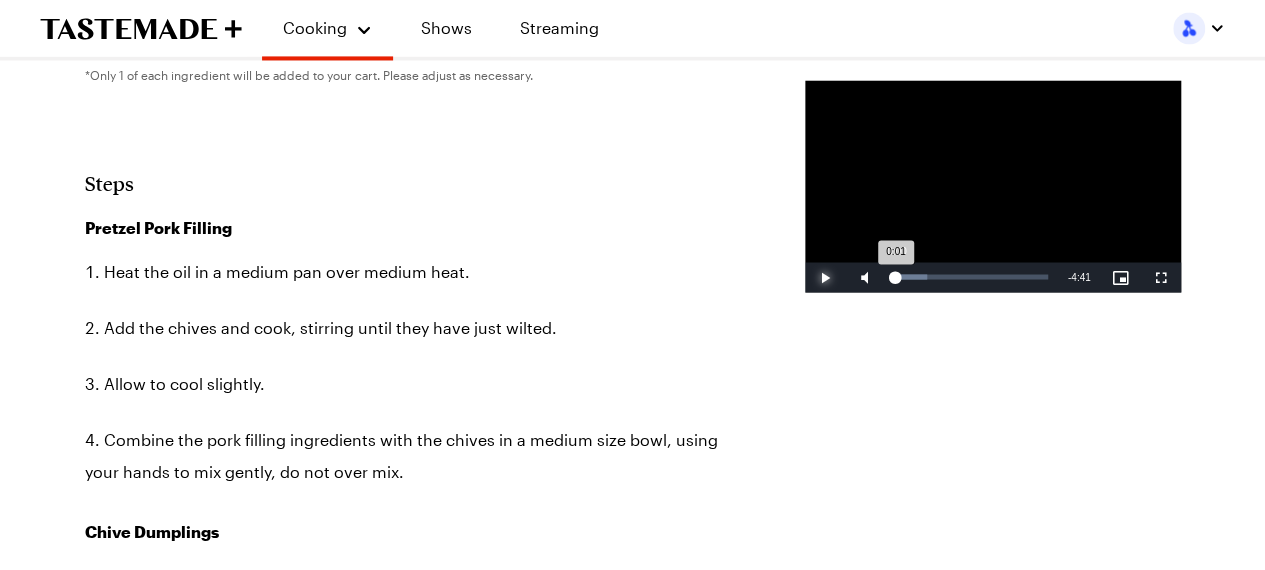 click on "0:01" at bounding box center [895, 276] 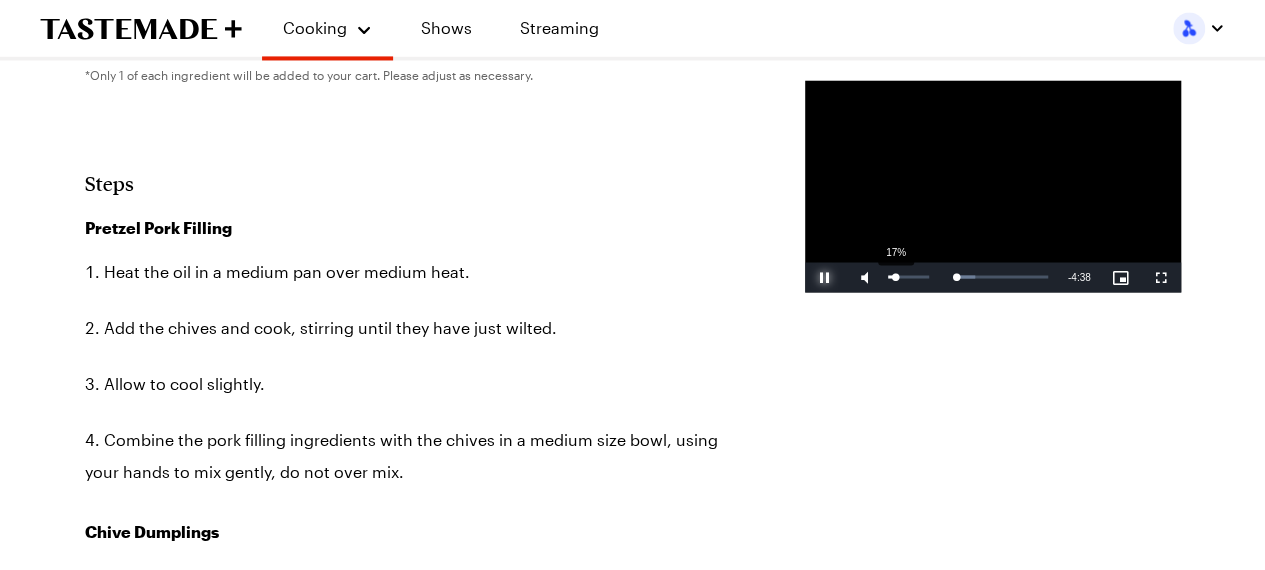 click at bounding box center (891, 276) 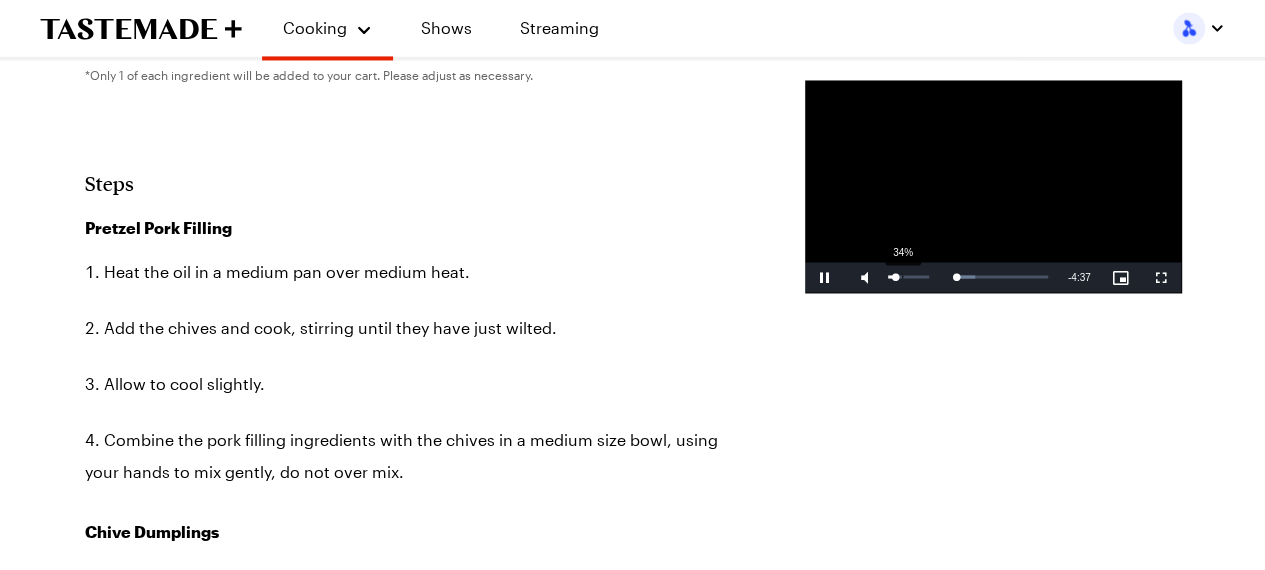 click on "34%" at bounding box center (909, 277) 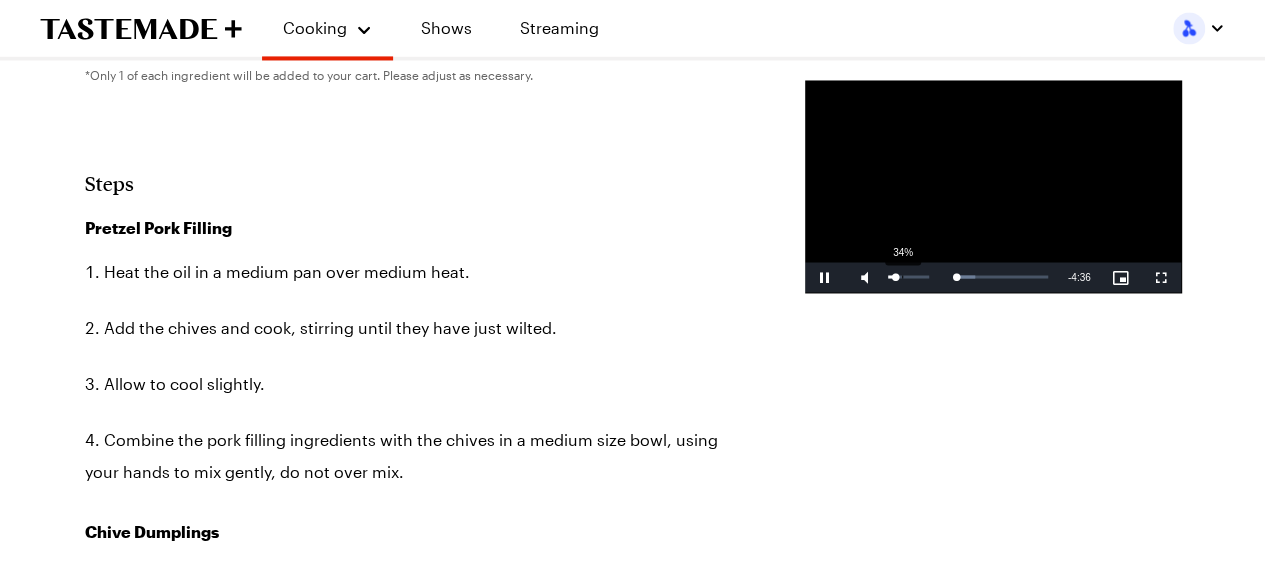 click on "34%" at bounding box center [909, 277] 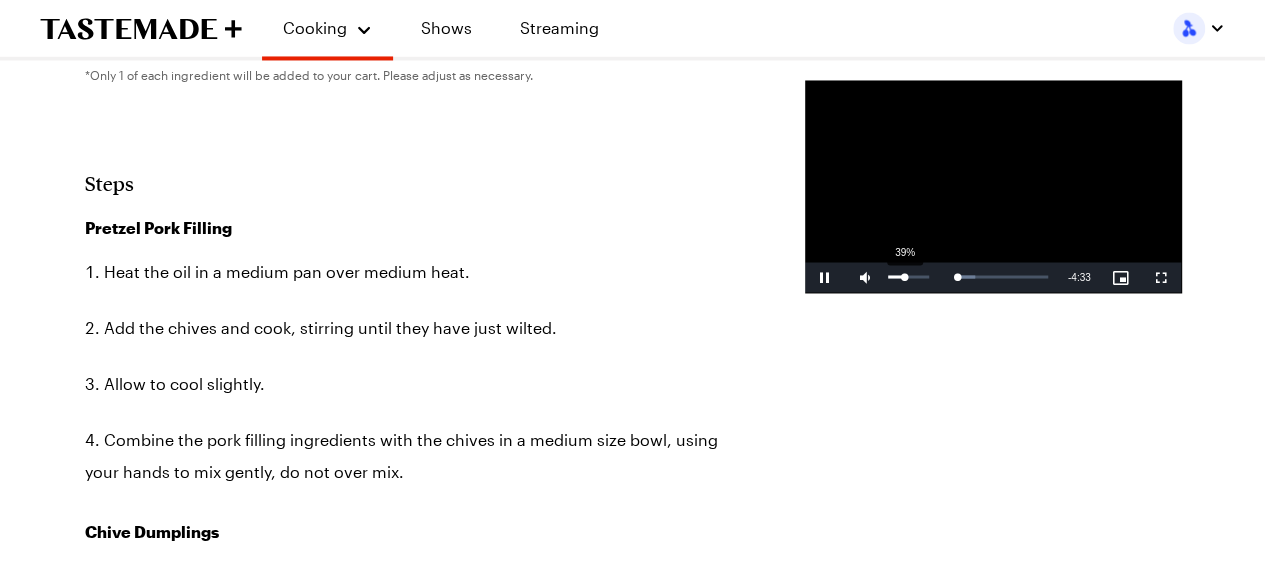 click at bounding box center (896, 276) 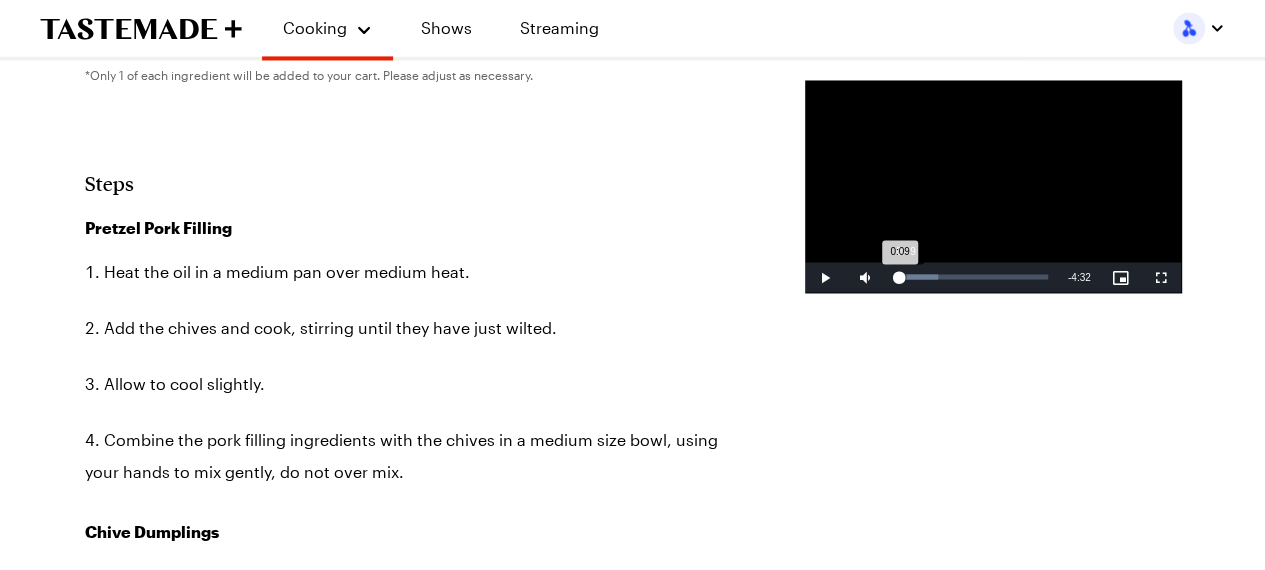 click on "Loaded :  28.58% 0:09 0:09" at bounding box center (971, 276) 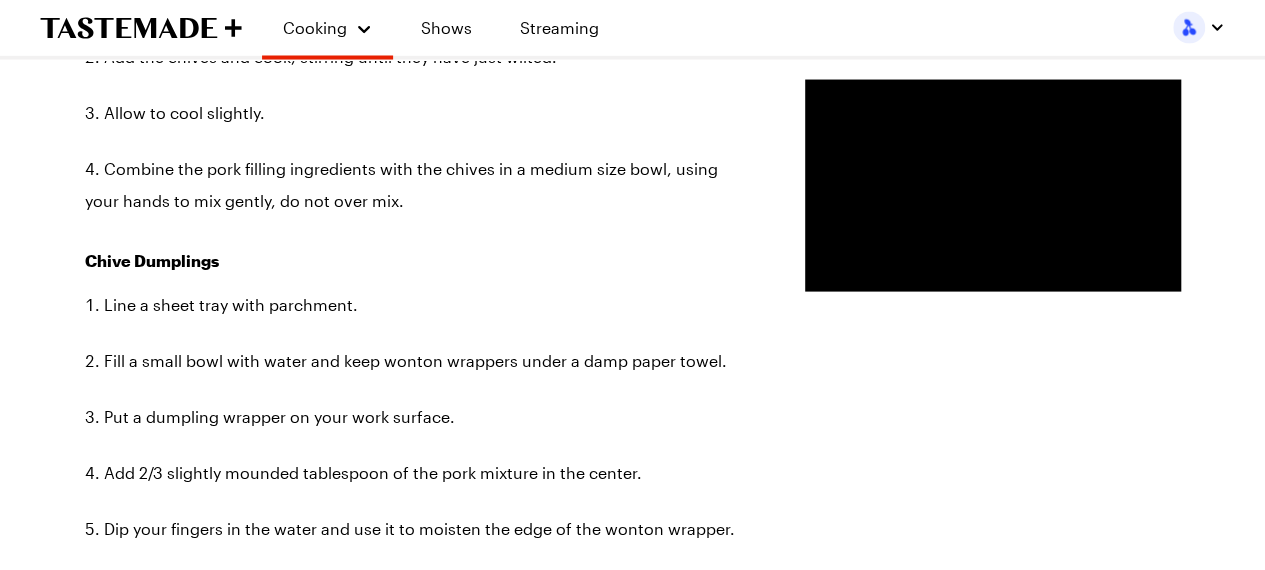 scroll, scrollTop: 2000, scrollLeft: 0, axis: vertical 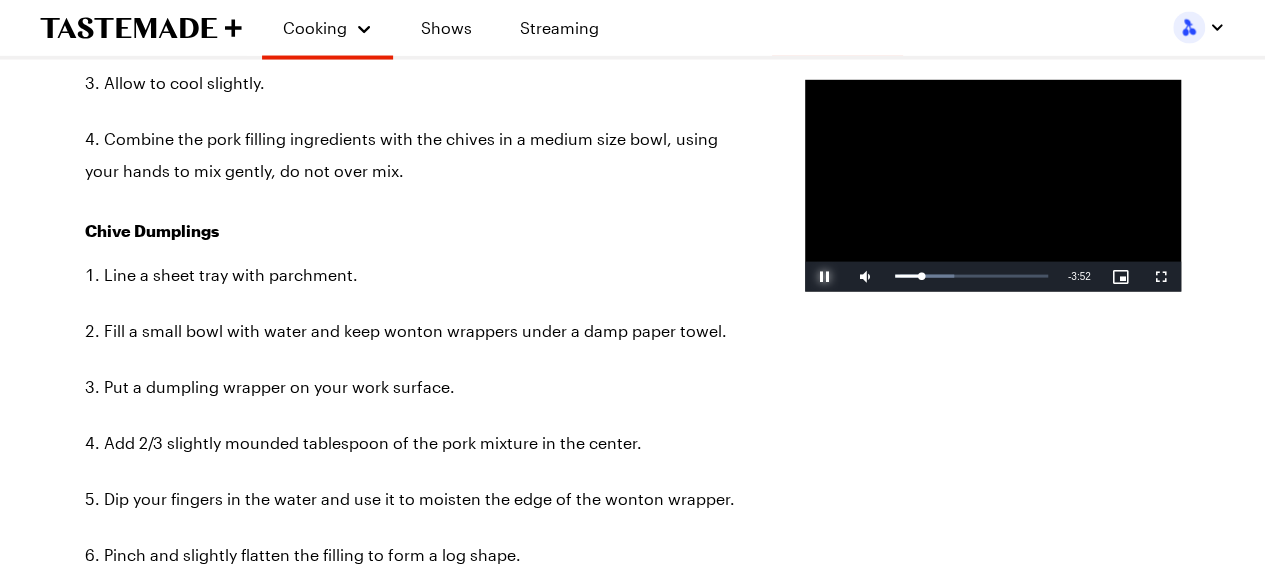 click at bounding box center [825, 277] 